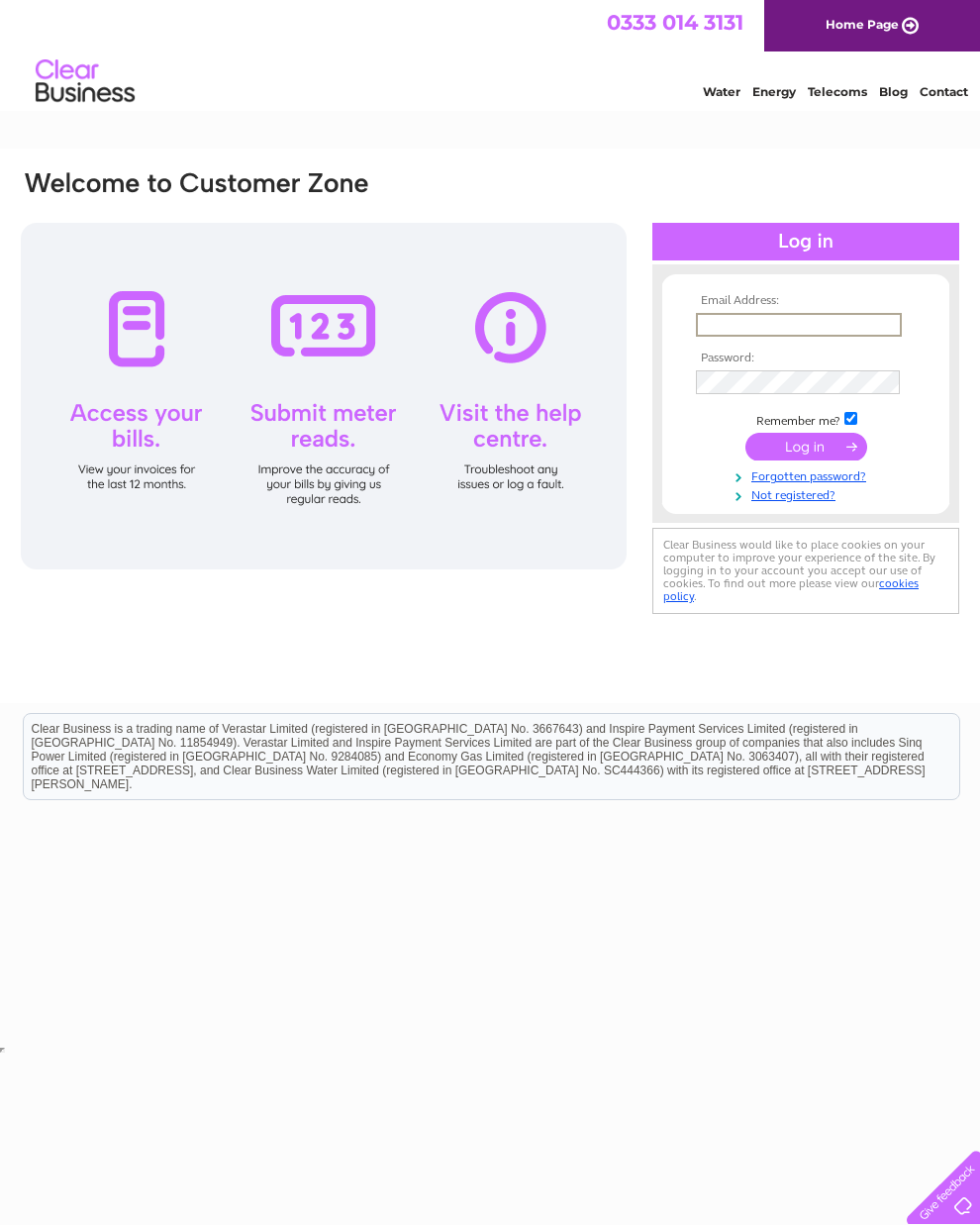 scroll, scrollTop: 0, scrollLeft: 0, axis: both 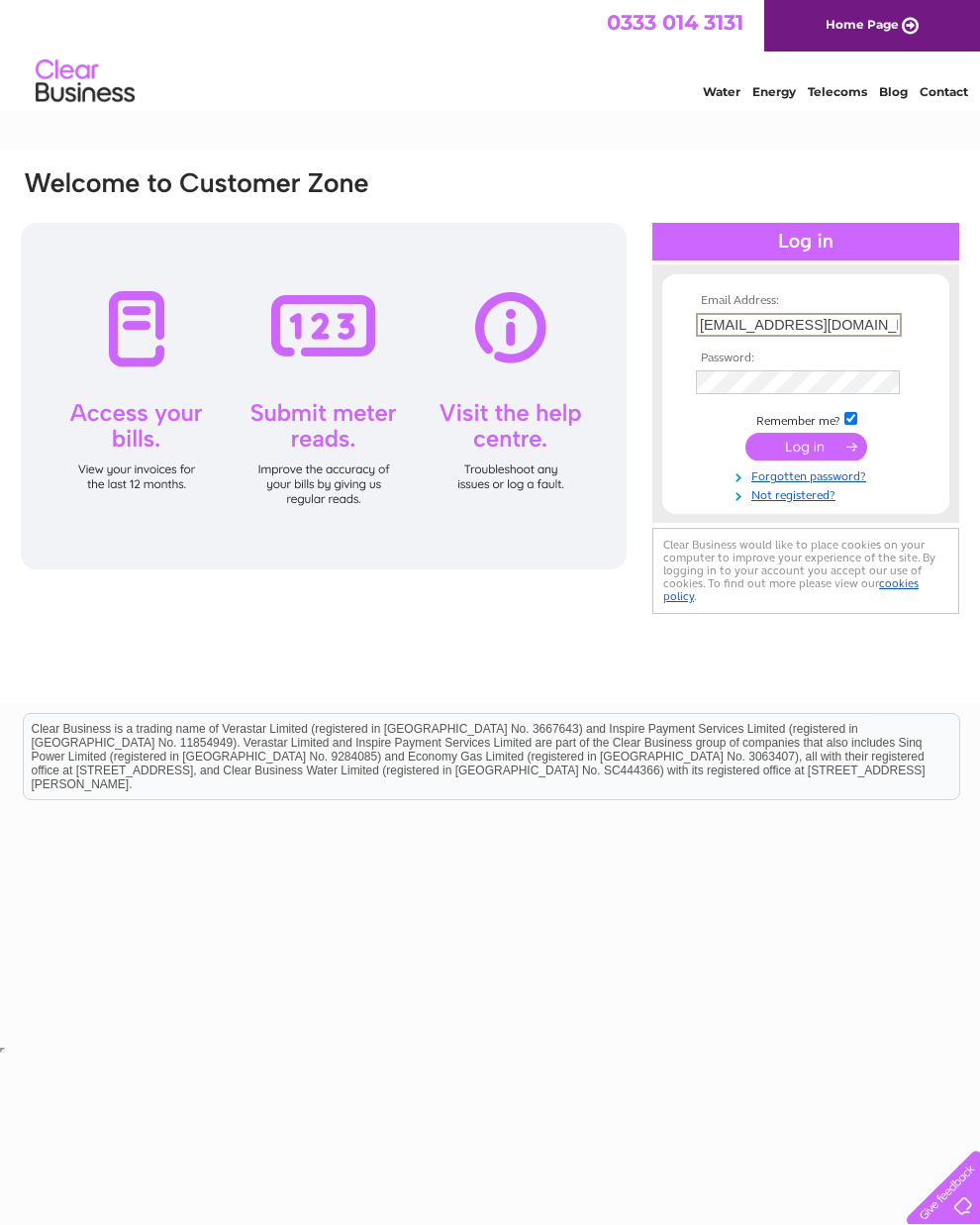 click at bounding box center (806, 447) 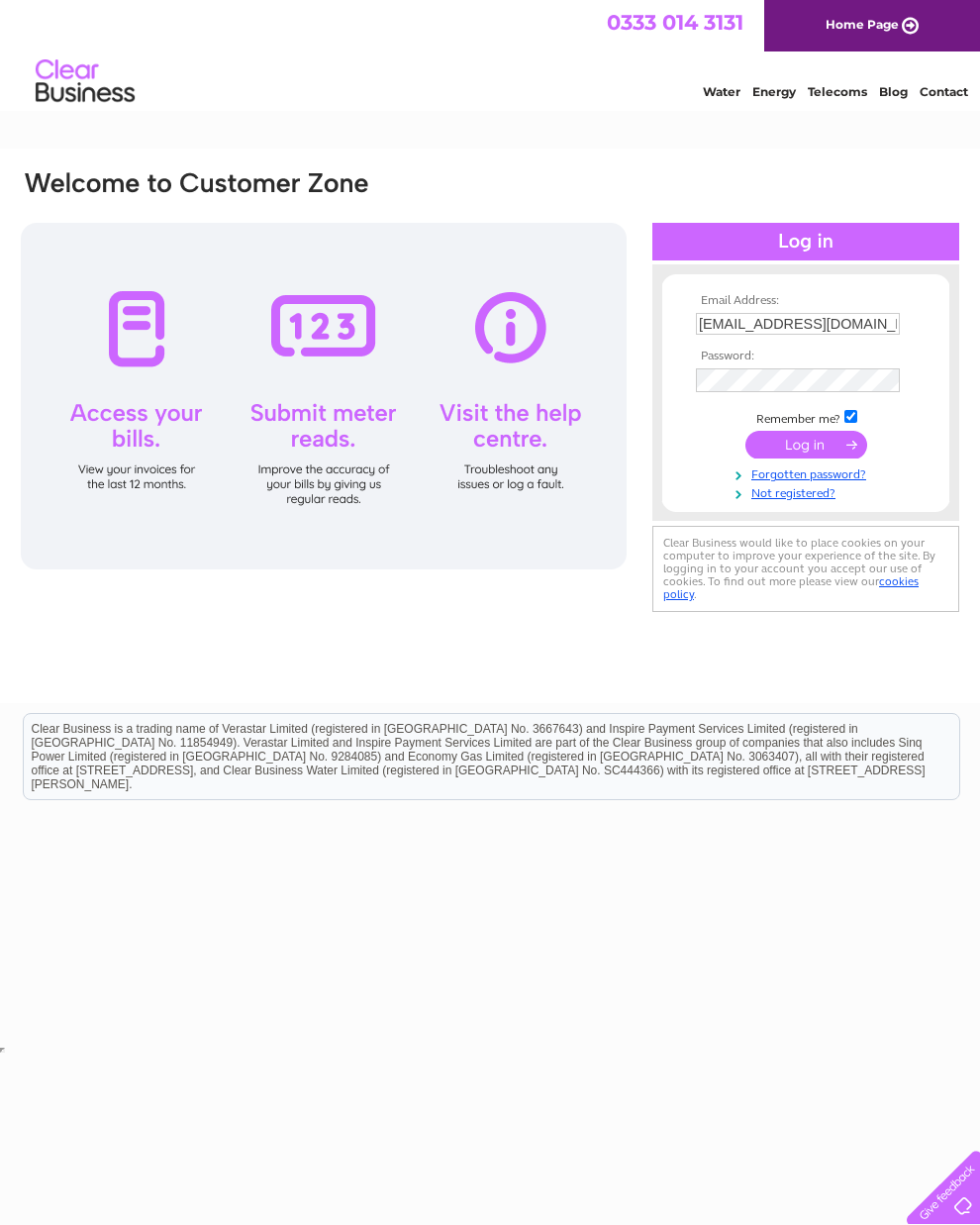 click at bounding box center [806, 445] 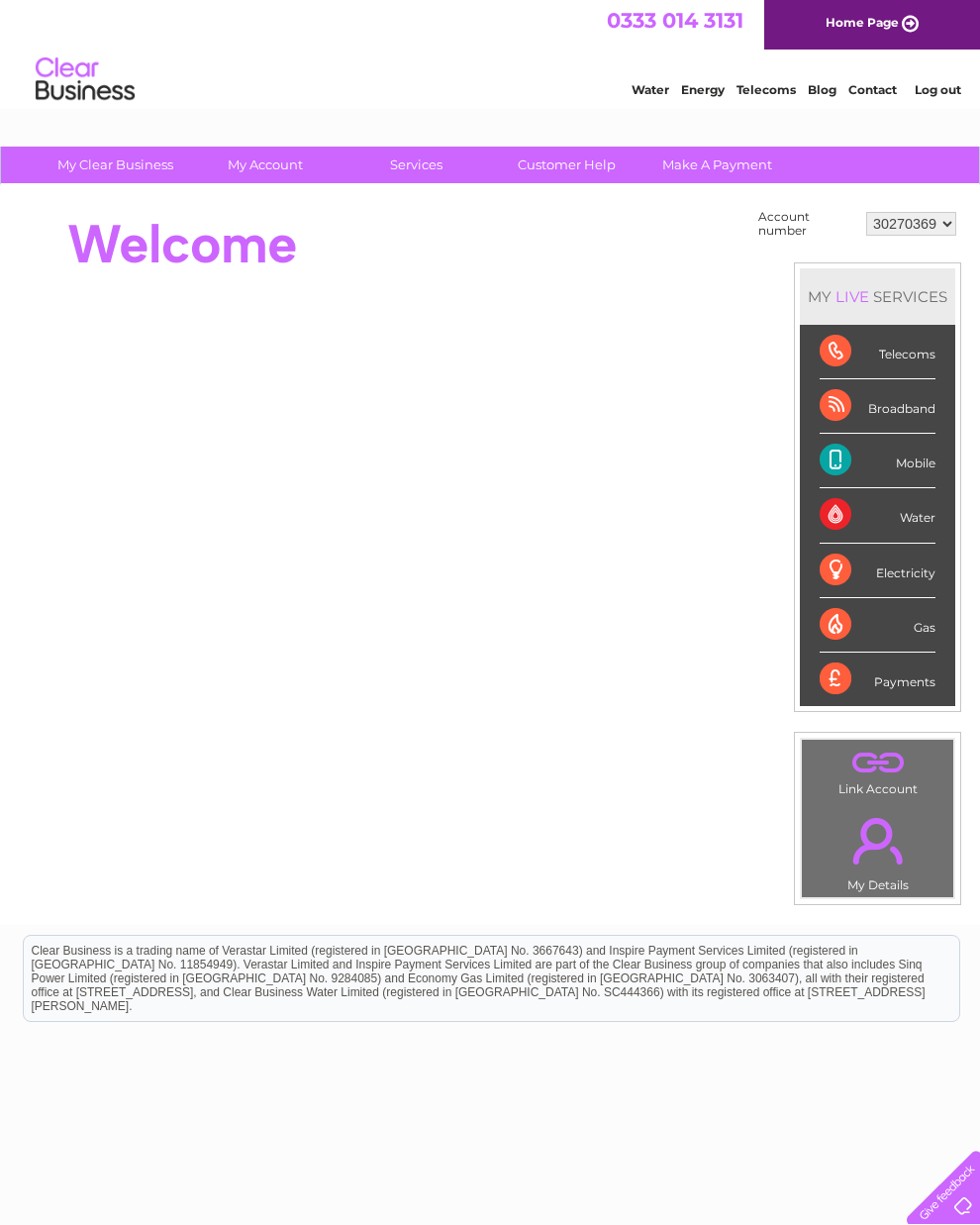 scroll, scrollTop: 0, scrollLeft: 0, axis: both 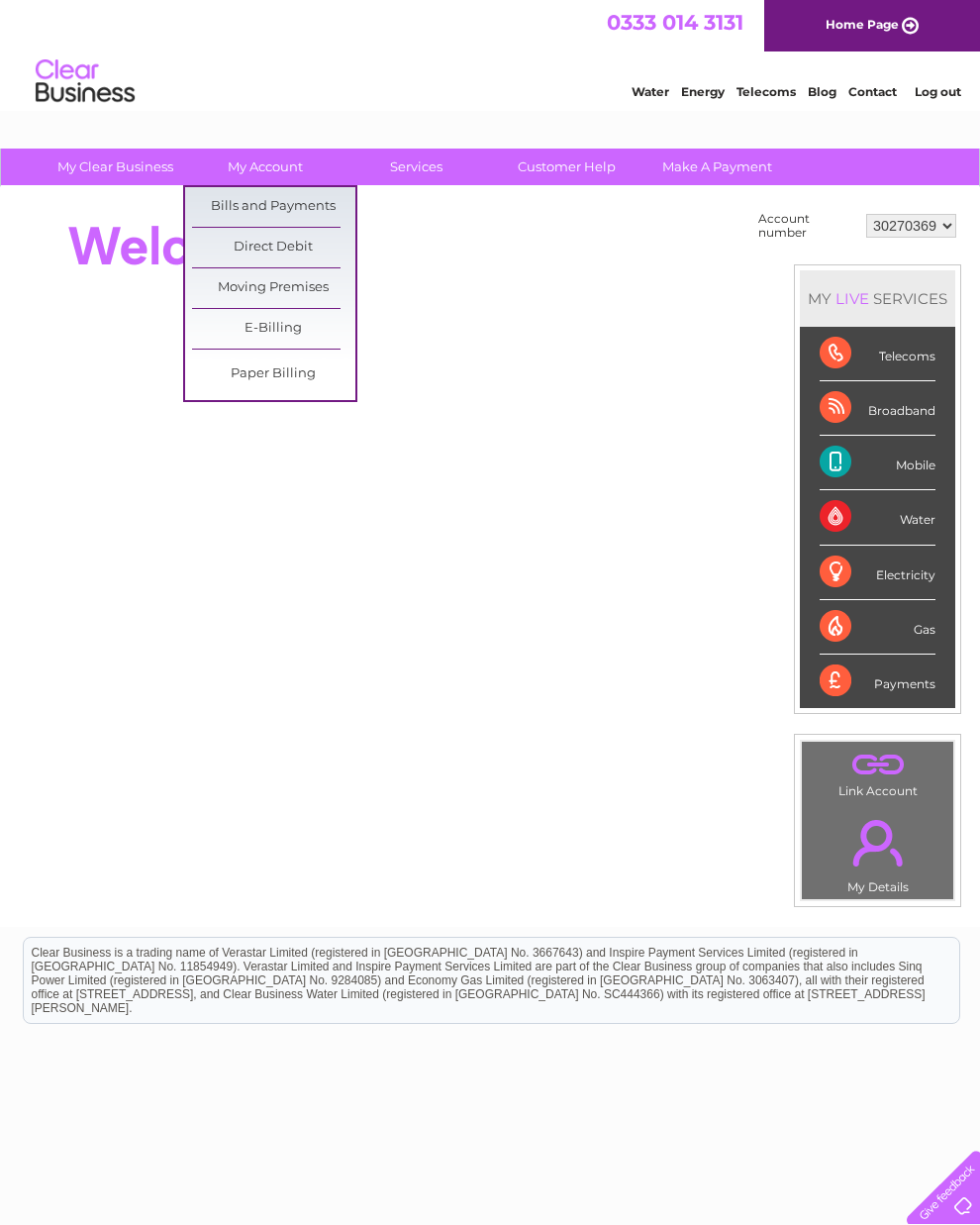click on "Bills and Payments" at bounding box center [273, 207] 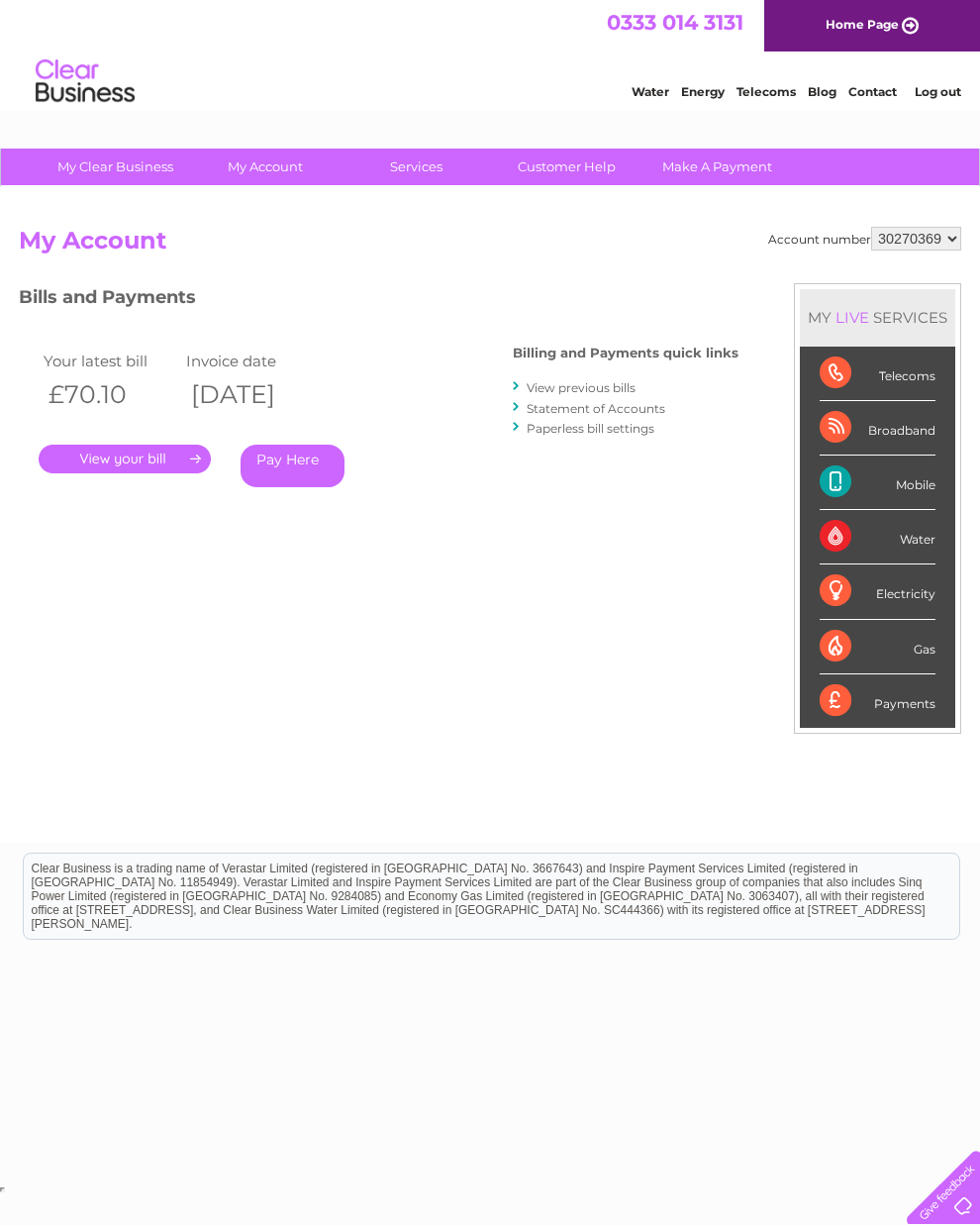 scroll, scrollTop: 0, scrollLeft: 0, axis: both 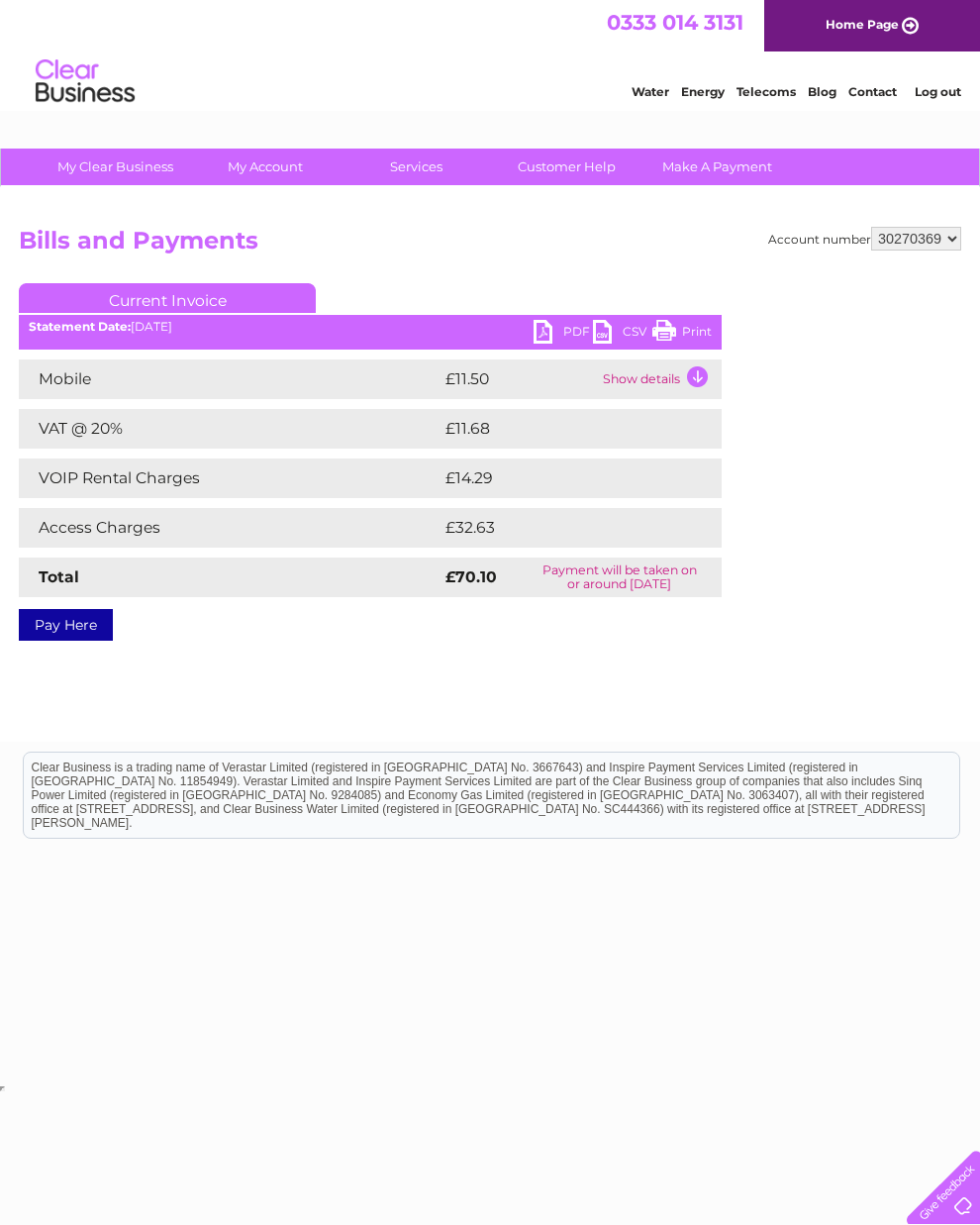 click on "£32.63" at bounding box center (560, 528) 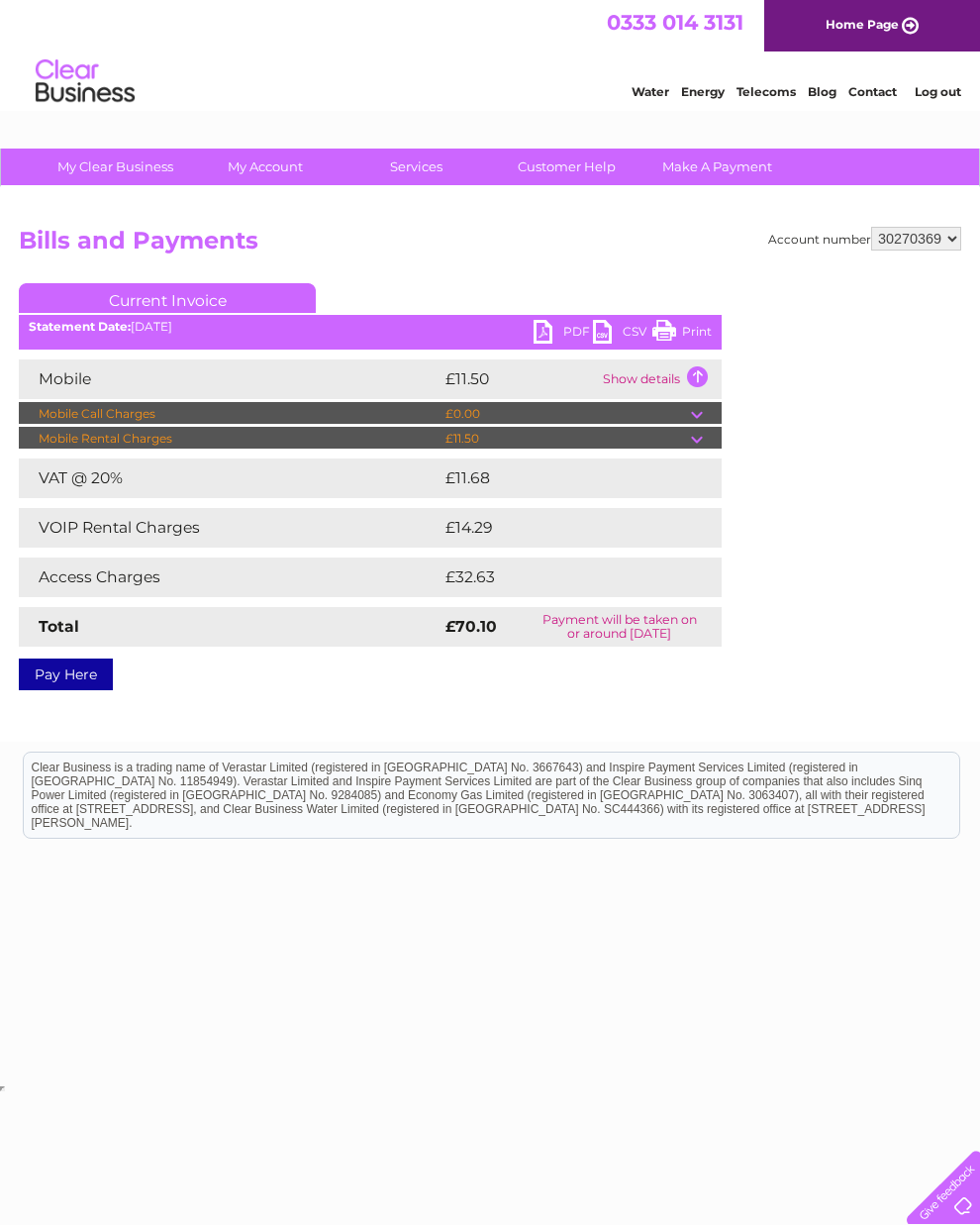 click on "£32.63" at bounding box center [560, 577] 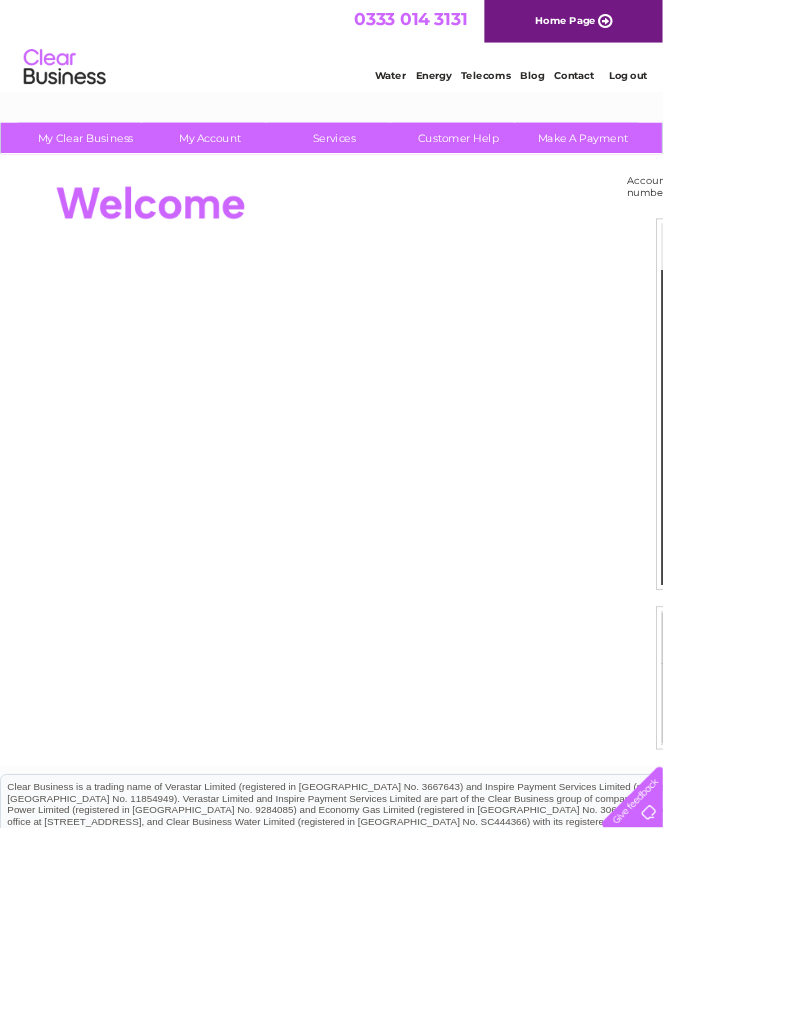 scroll, scrollTop: 0, scrollLeft: 0, axis: both 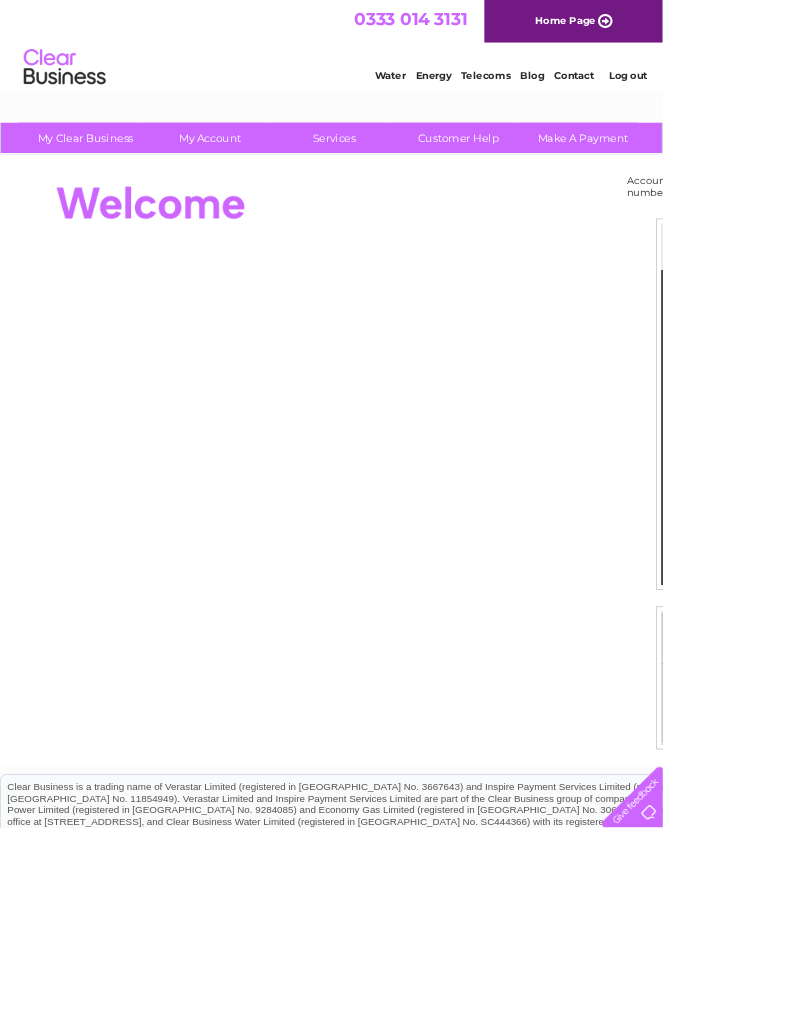 click on "Contact" at bounding box center [701, 92] 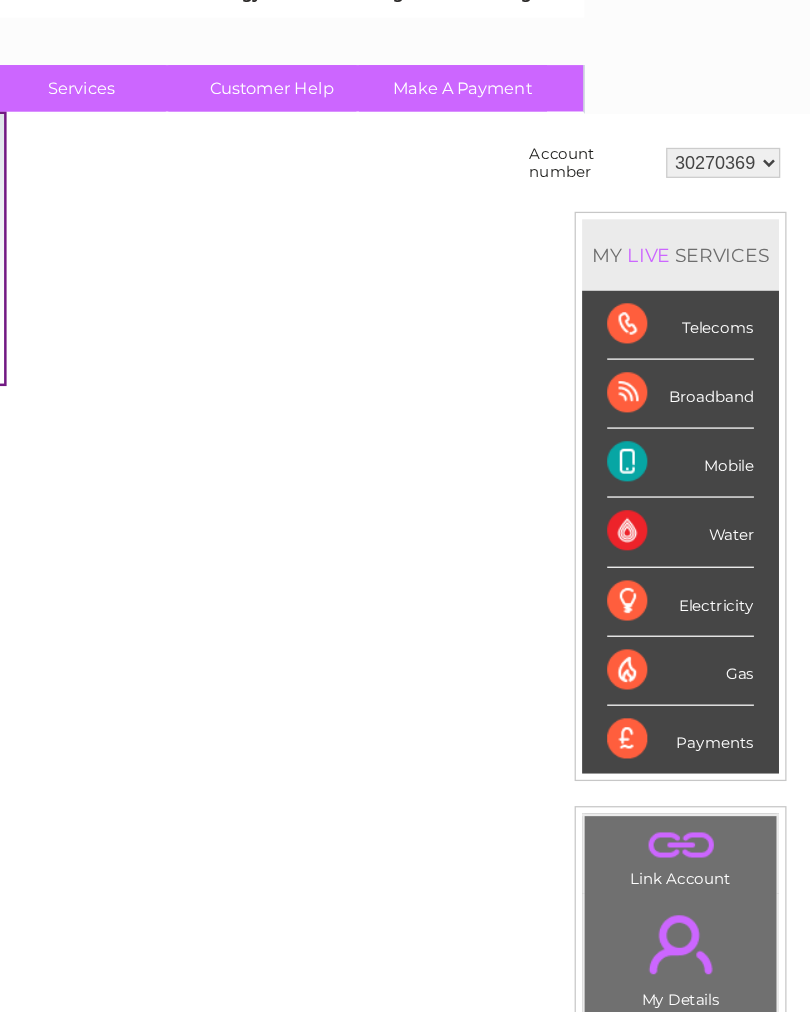 scroll, scrollTop: 0, scrollLeft: 180, axis: horizontal 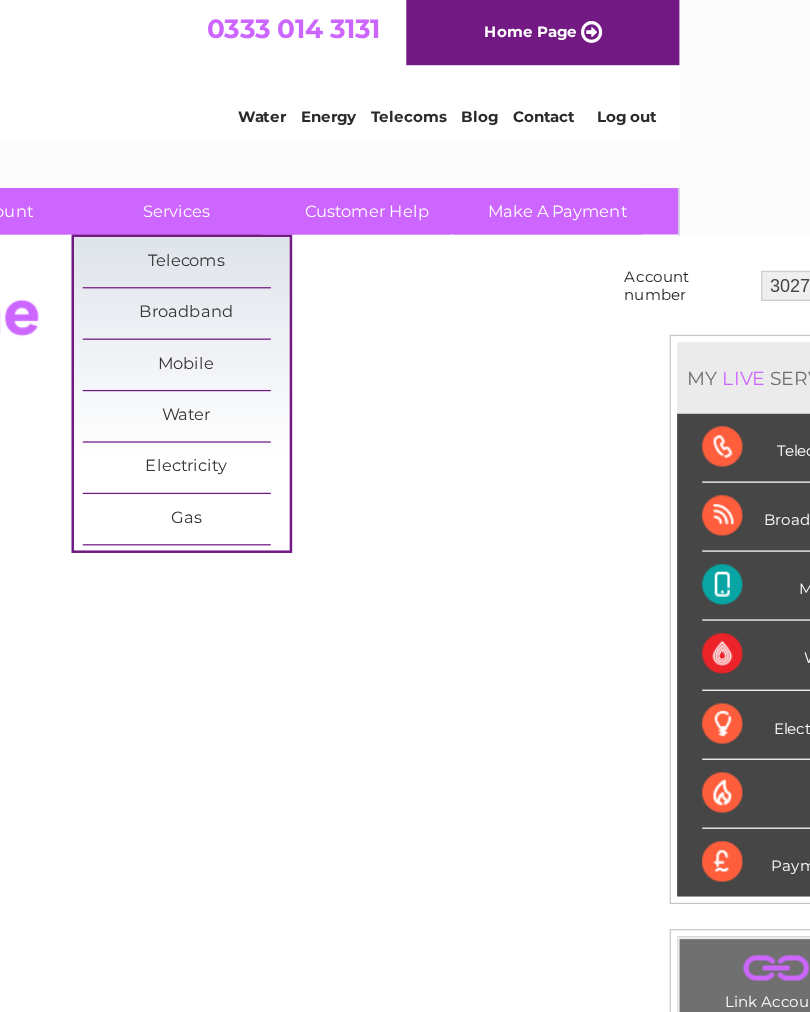 click on "Customer Help" at bounding box center (380, 168) 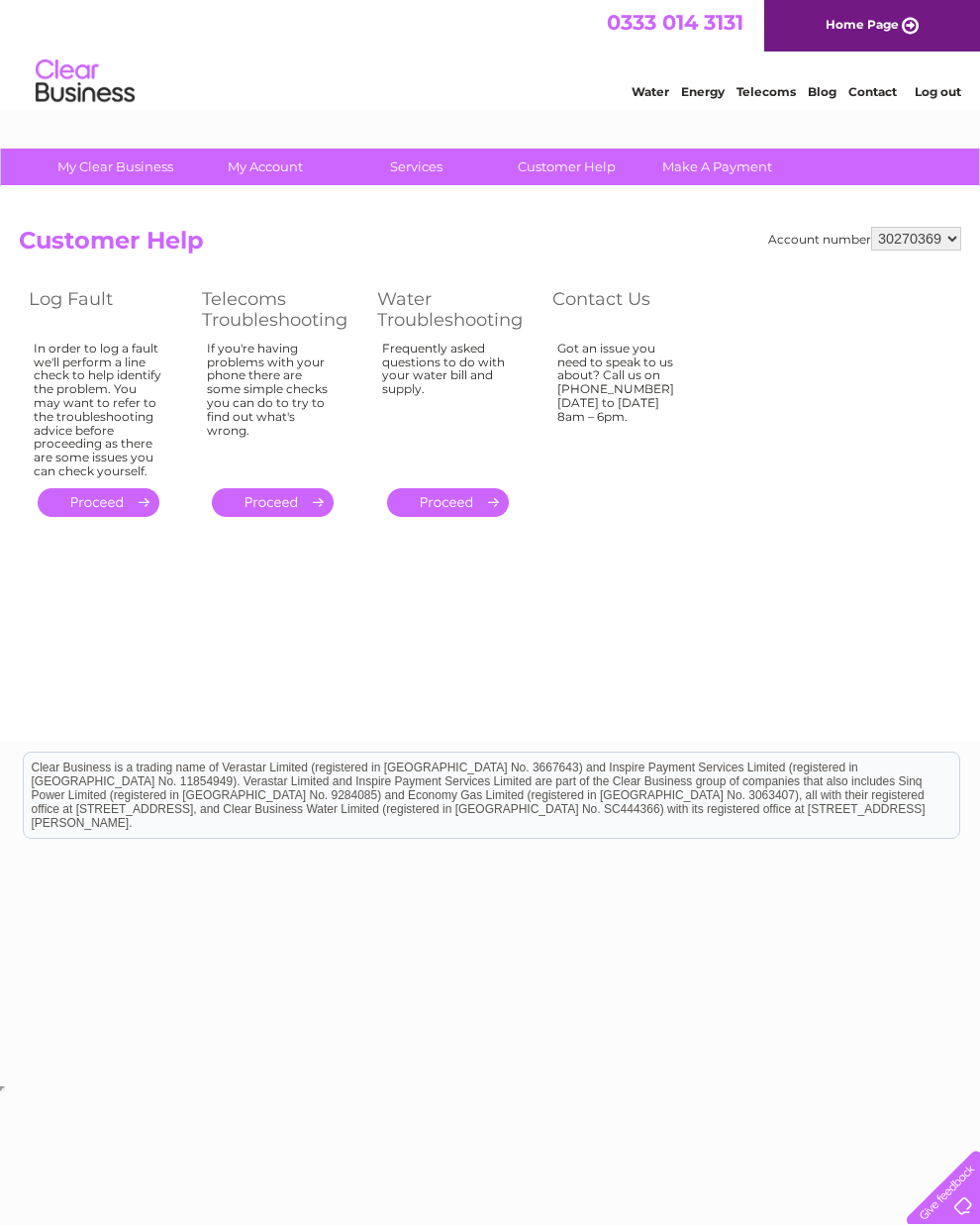 scroll, scrollTop: 0, scrollLeft: 0, axis: both 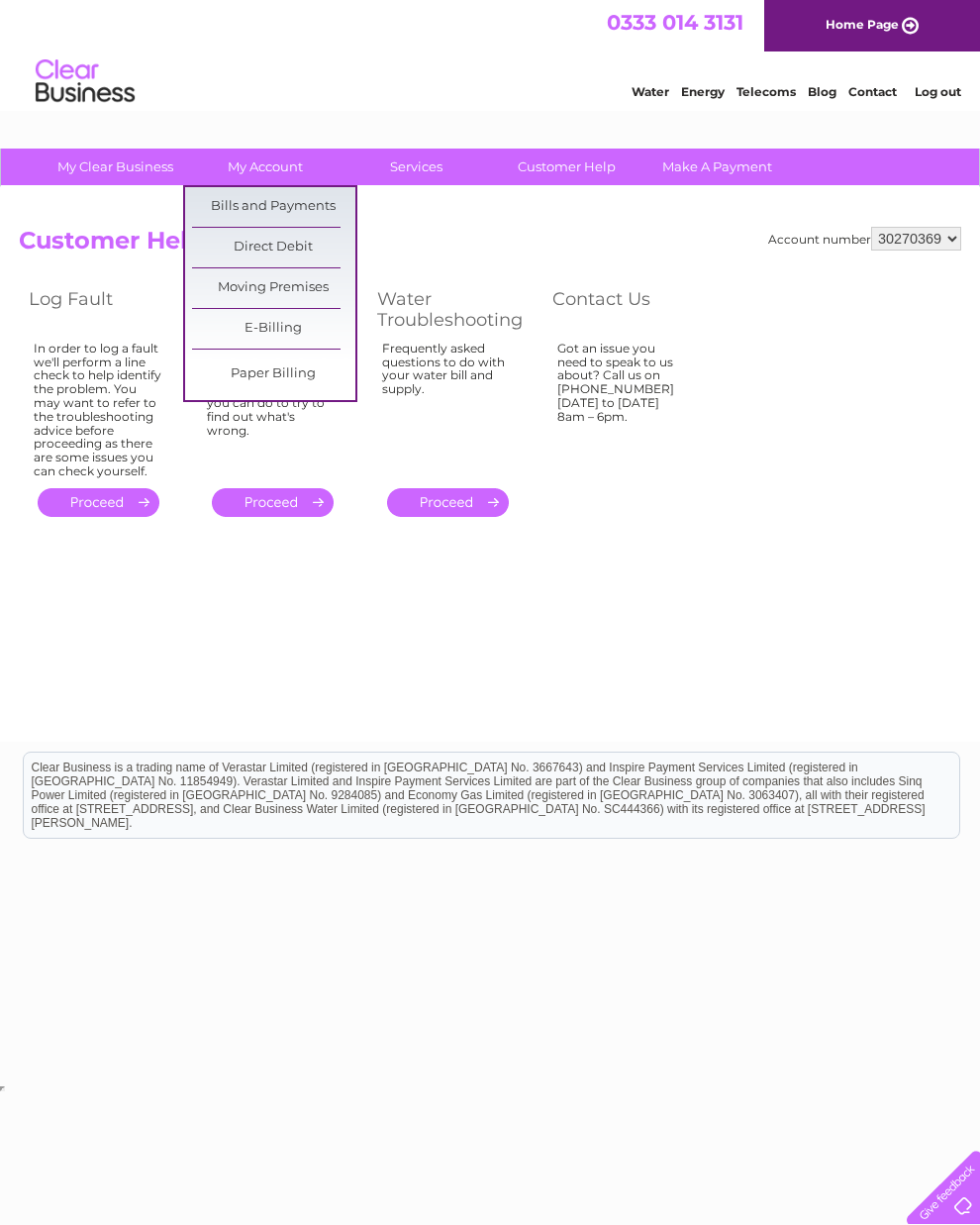 click on "Bills and Payments" at bounding box center [273, 207] 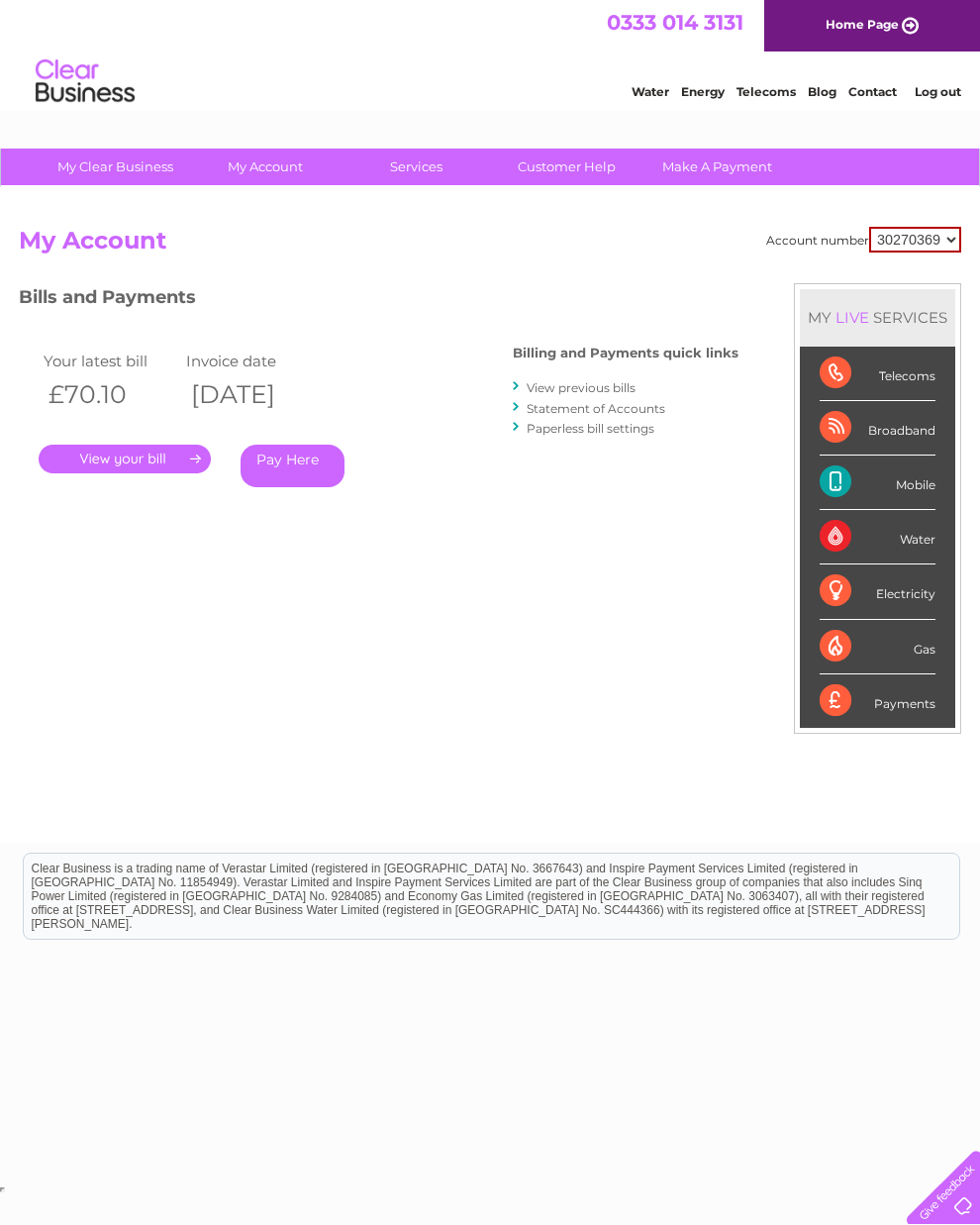 scroll, scrollTop: 0, scrollLeft: 0, axis: both 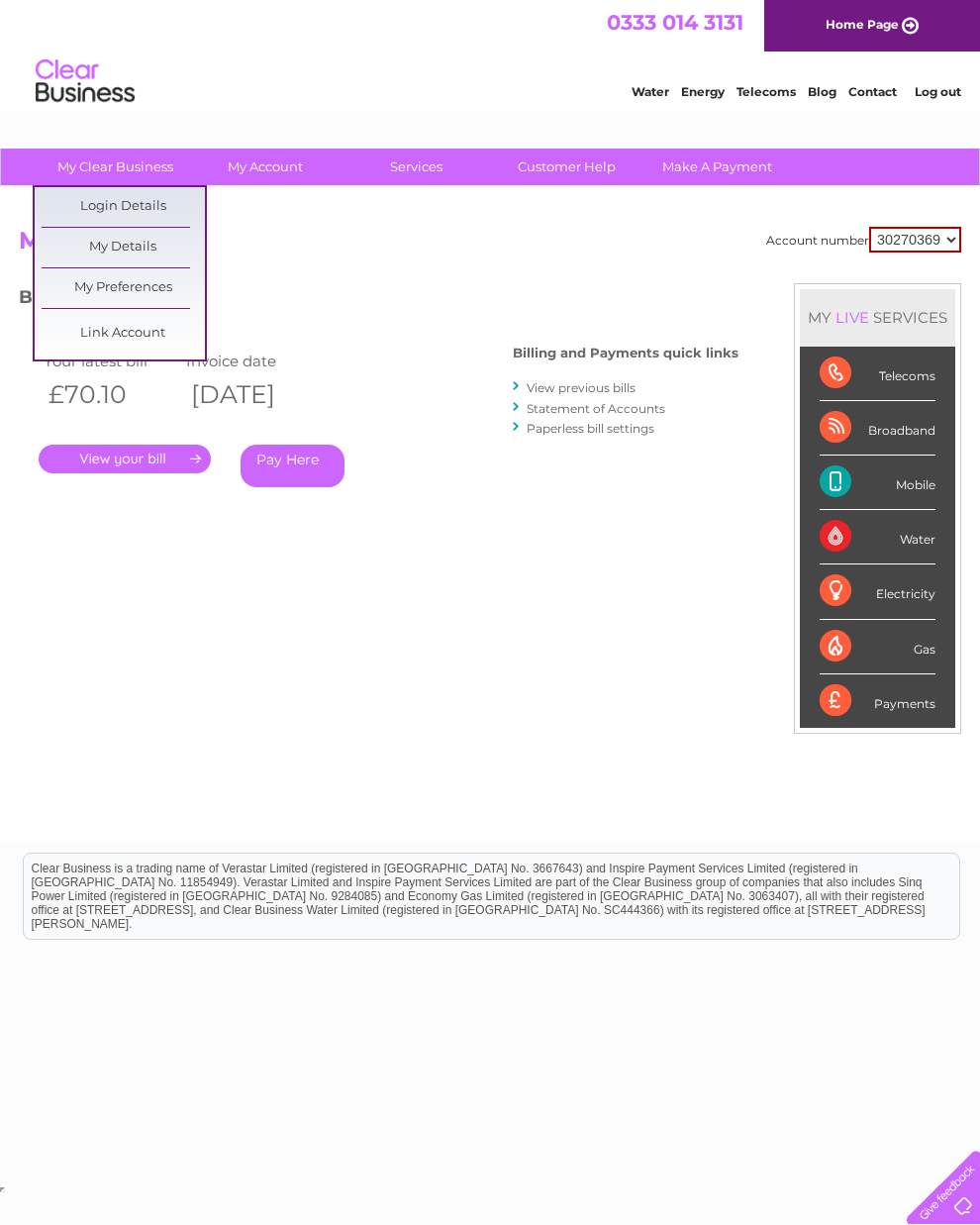 click on "My Details" at bounding box center [123, 248] 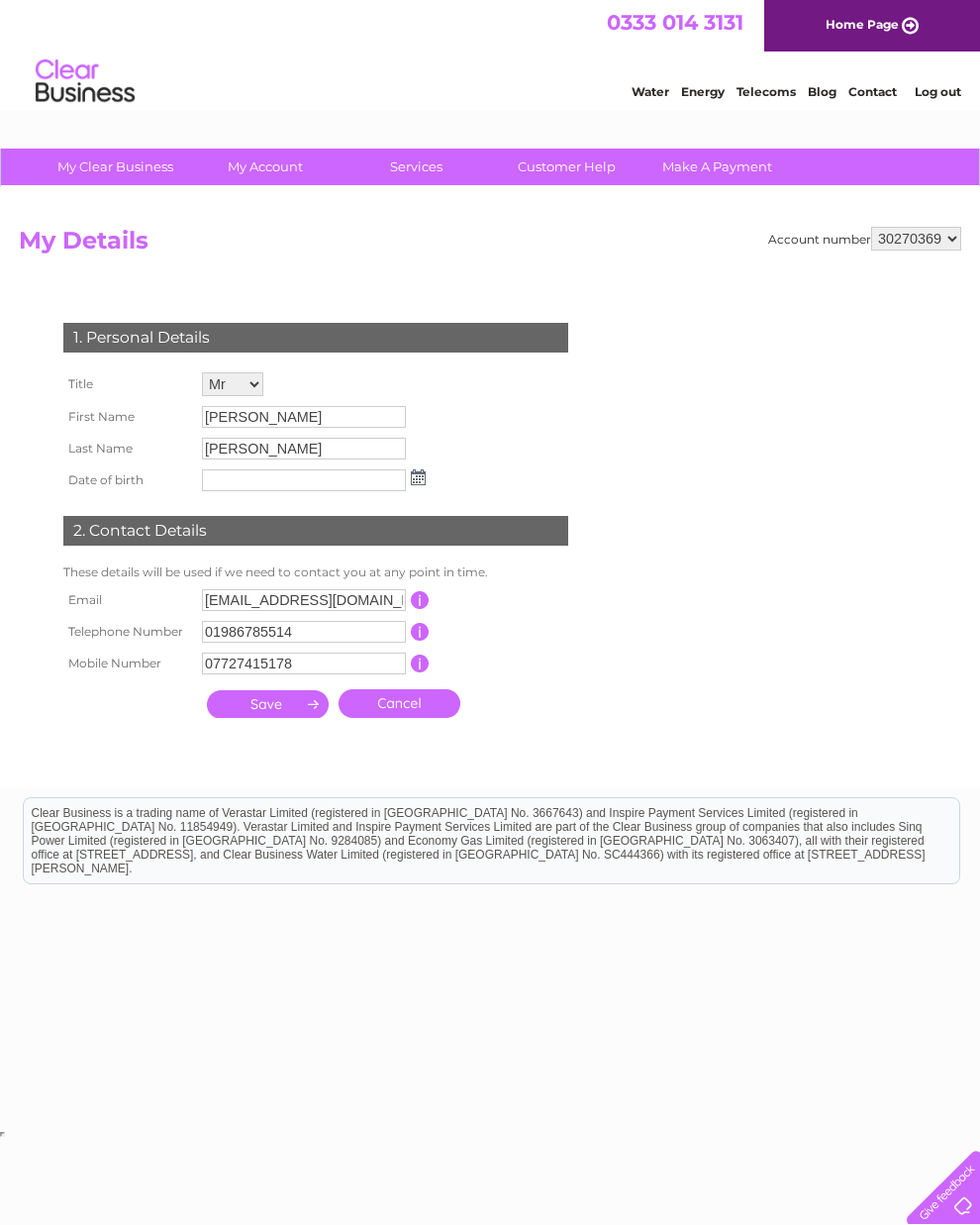 scroll, scrollTop: 0, scrollLeft: 0, axis: both 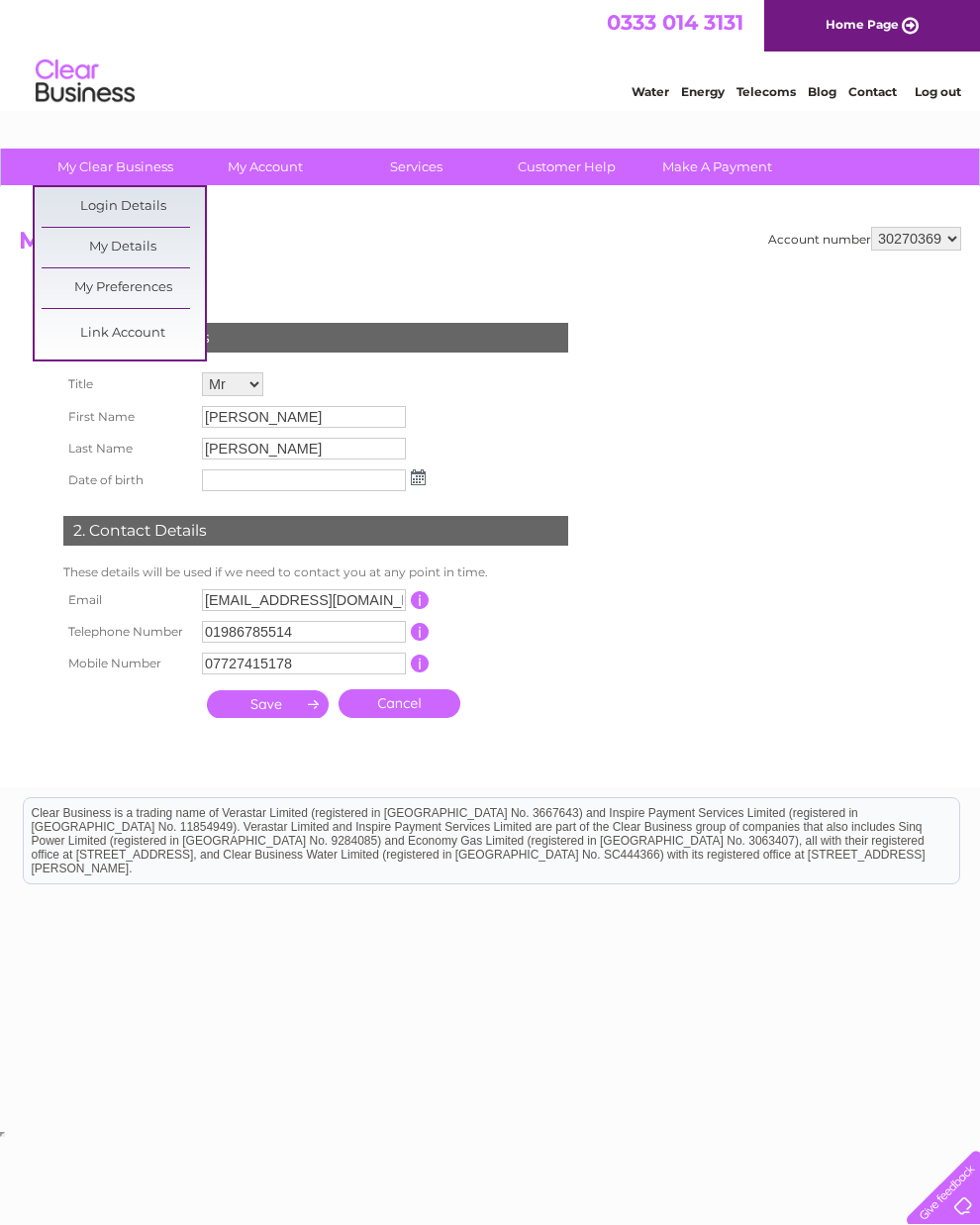 click on "My Details" at bounding box center [123, 248] 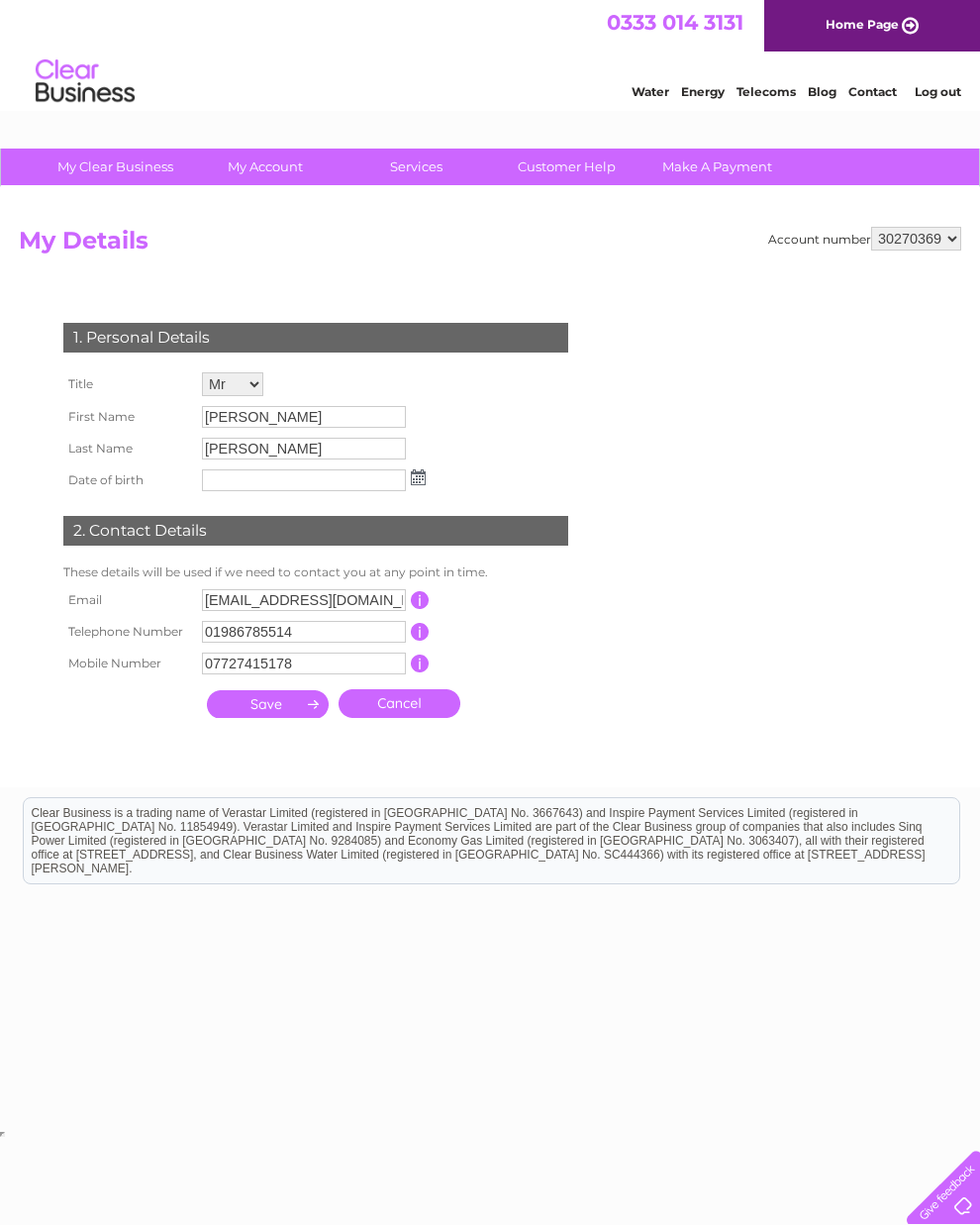 scroll, scrollTop: 0, scrollLeft: 0, axis: both 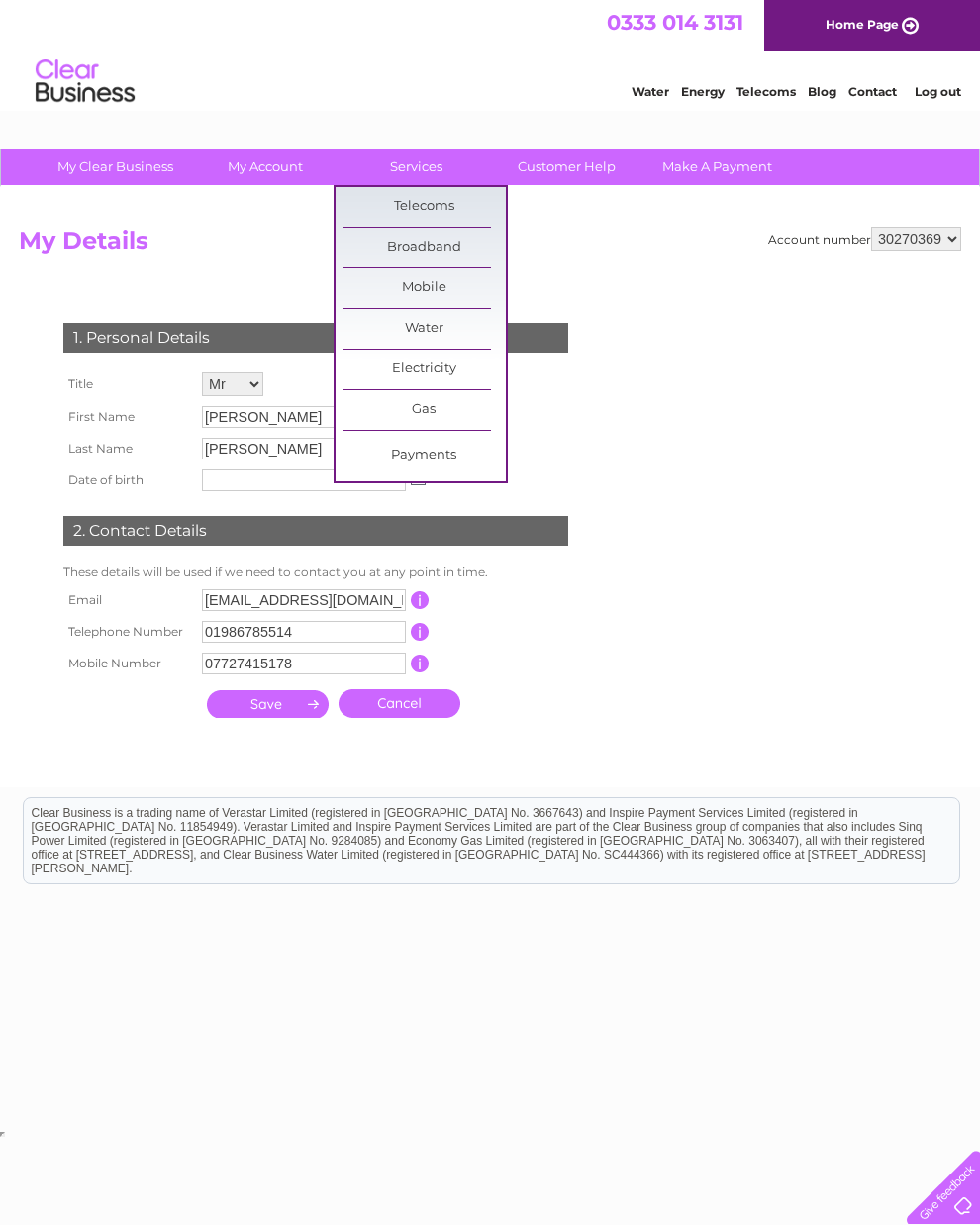 click on "Broadband" at bounding box center (424, 248) 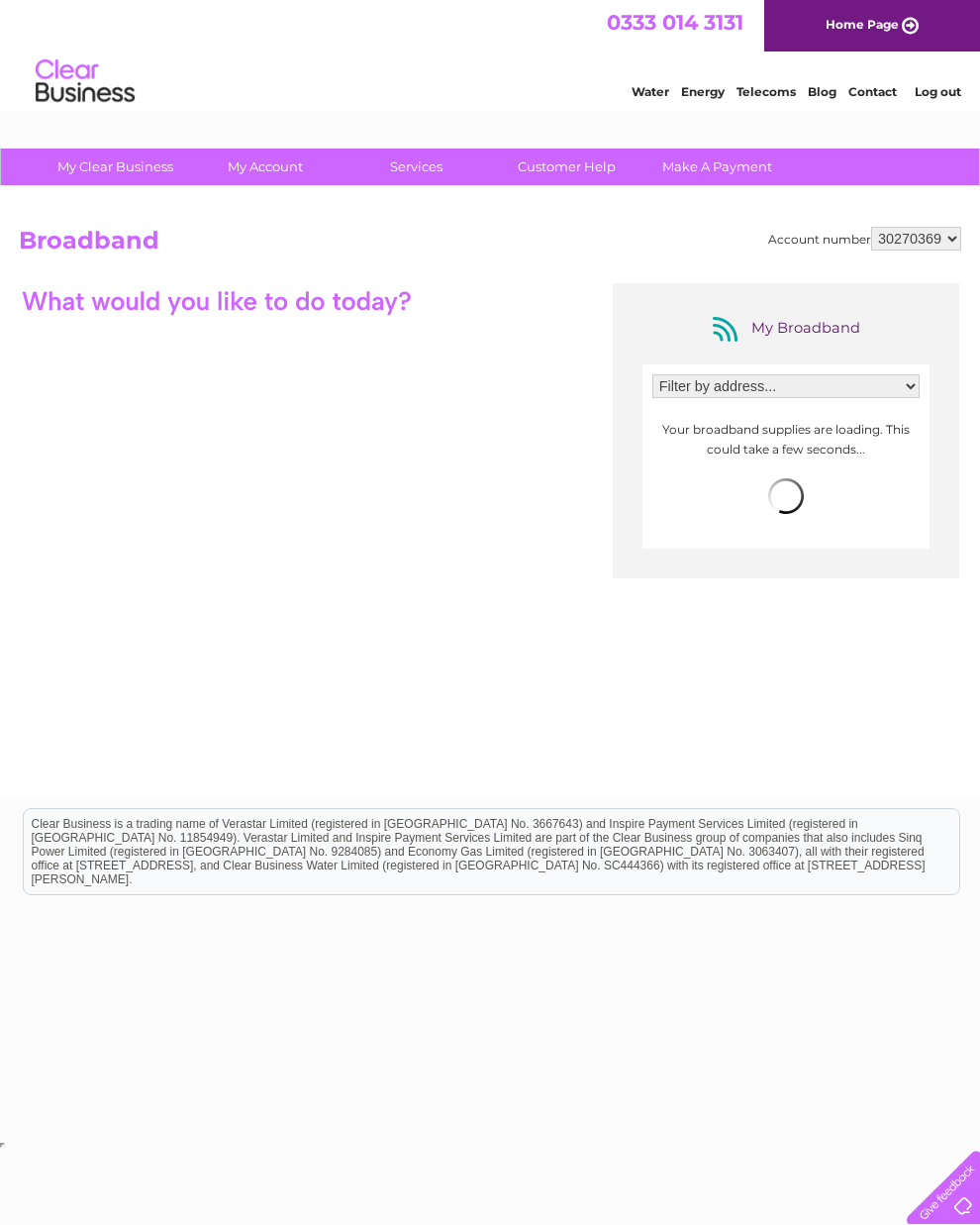 scroll, scrollTop: 0, scrollLeft: 0, axis: both 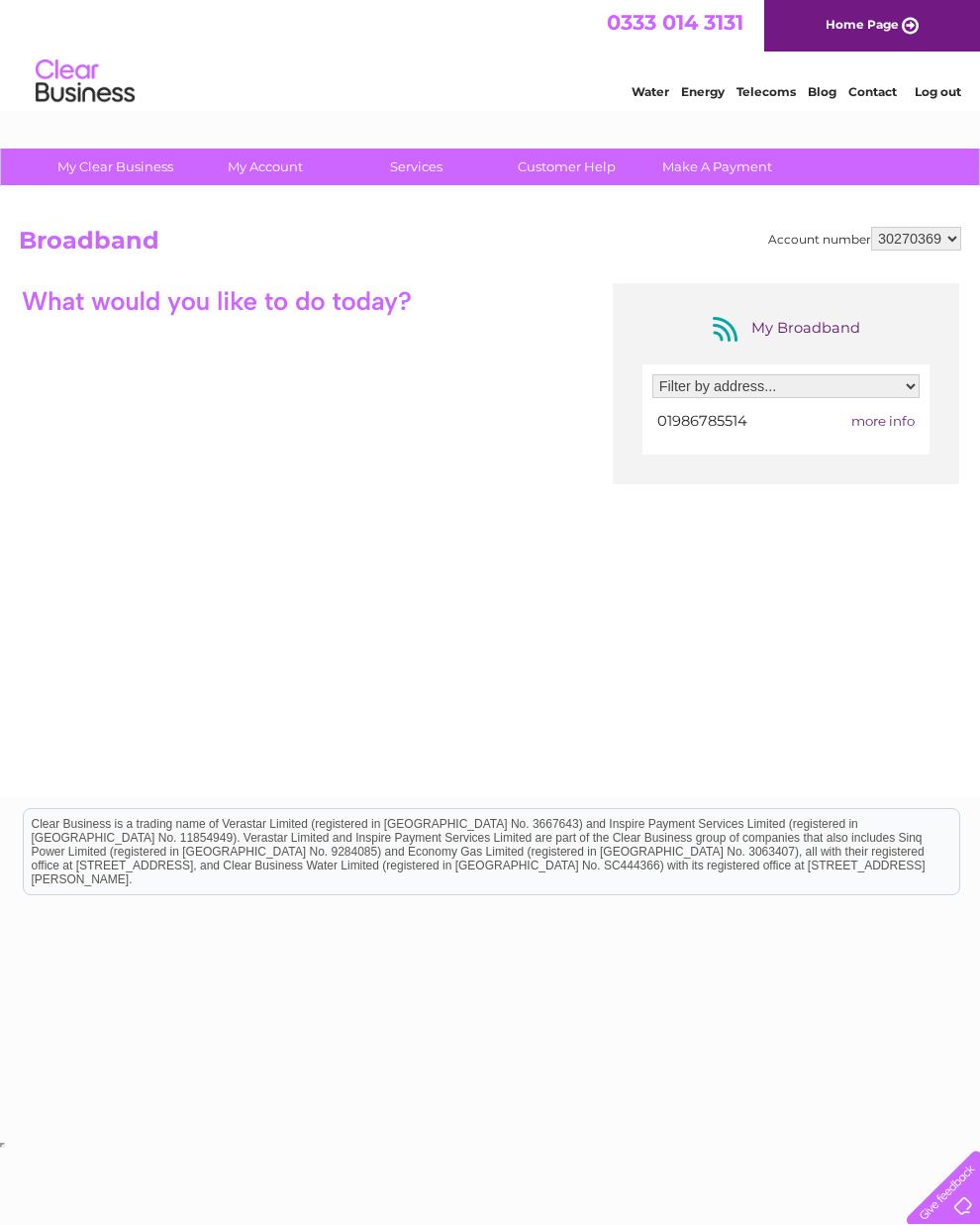 click on "more info" at bounding box center [883, 421] 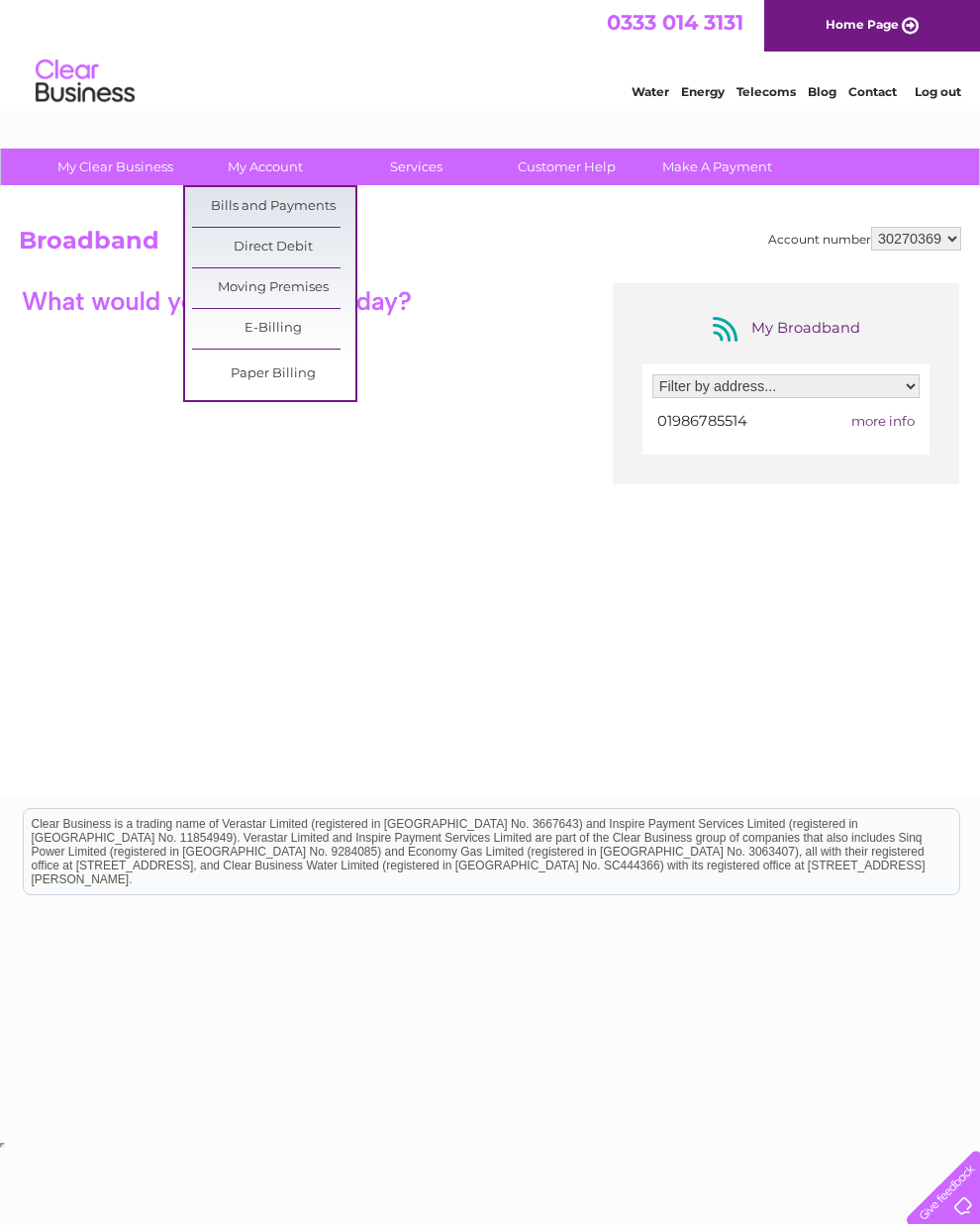 click on "E-Billing" at bounding box center (273, 329) 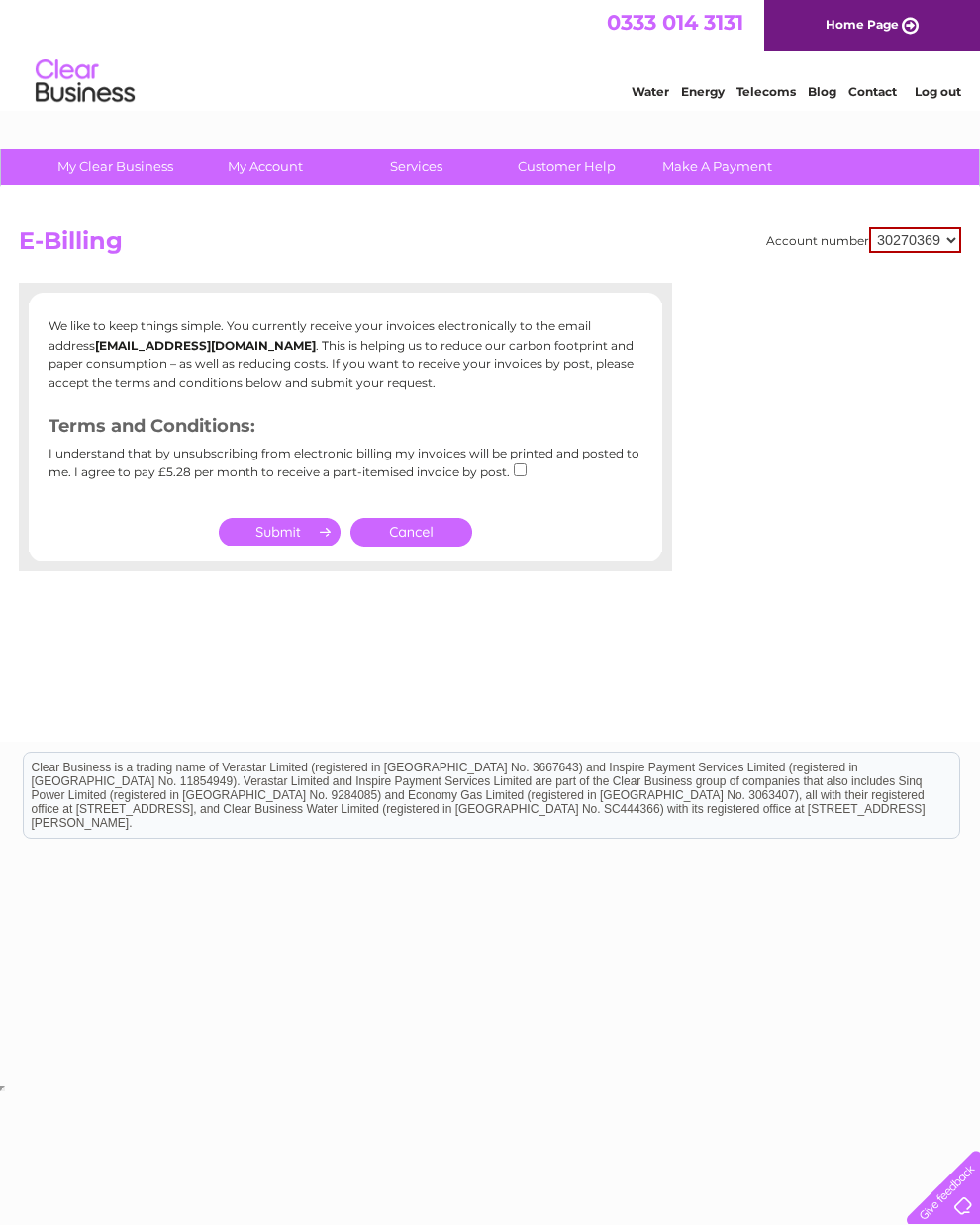 scroll, scrollTop: 0, scrollLeft: 0, axis: both 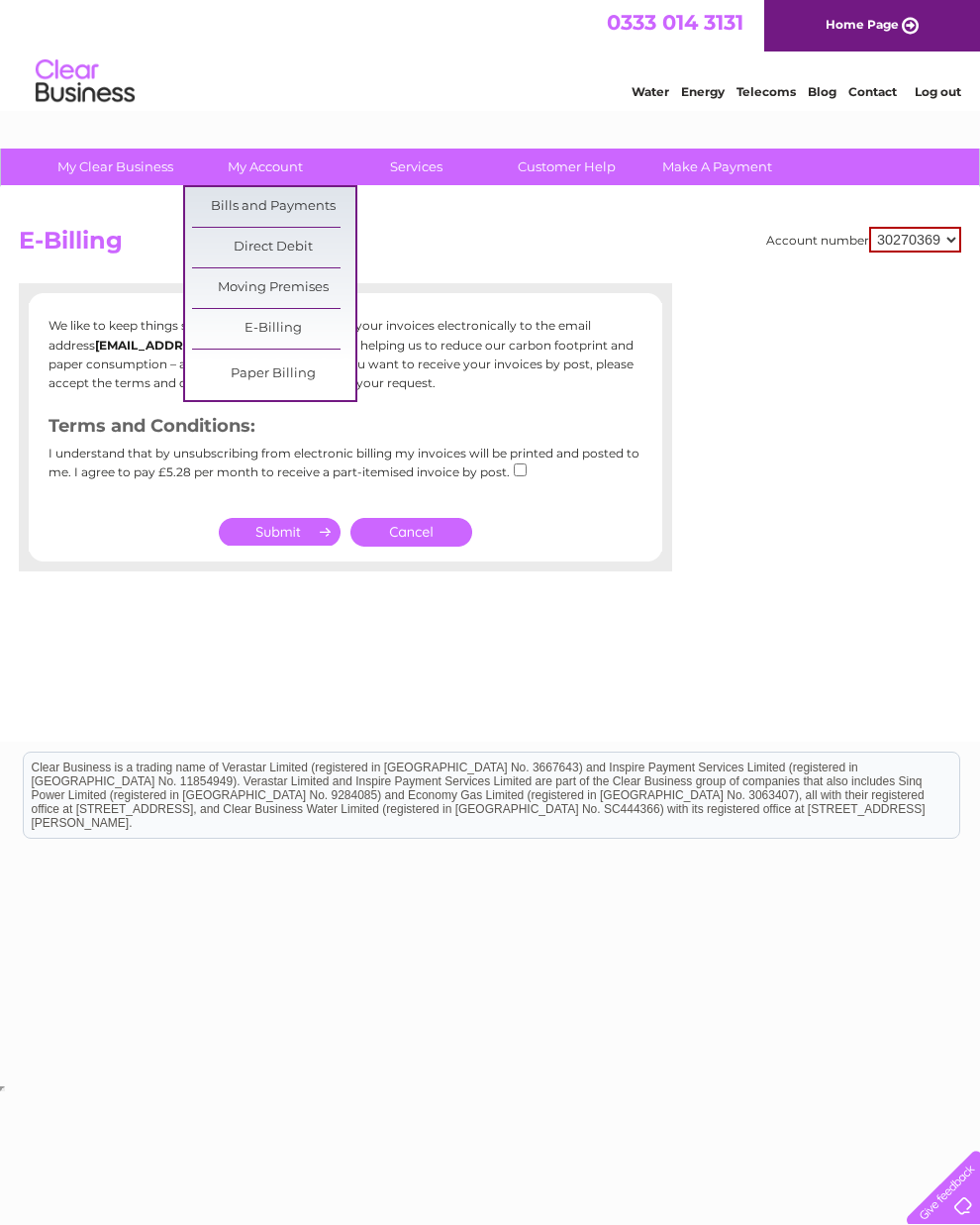 click on "Paper Billing" at bounding box center [273, 374] 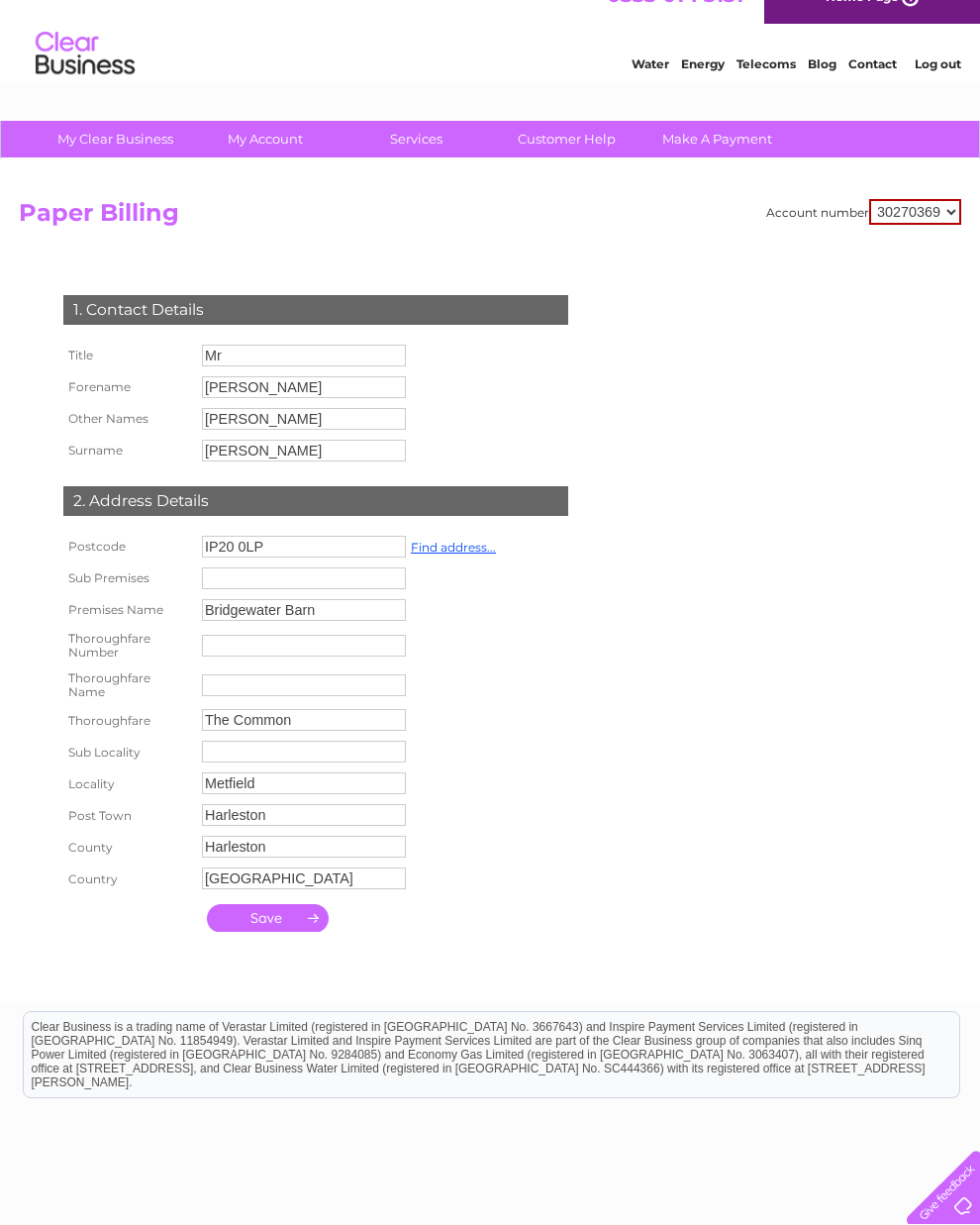scroll, scrollTop: 32, scrollLeft: 0, axis: vertical 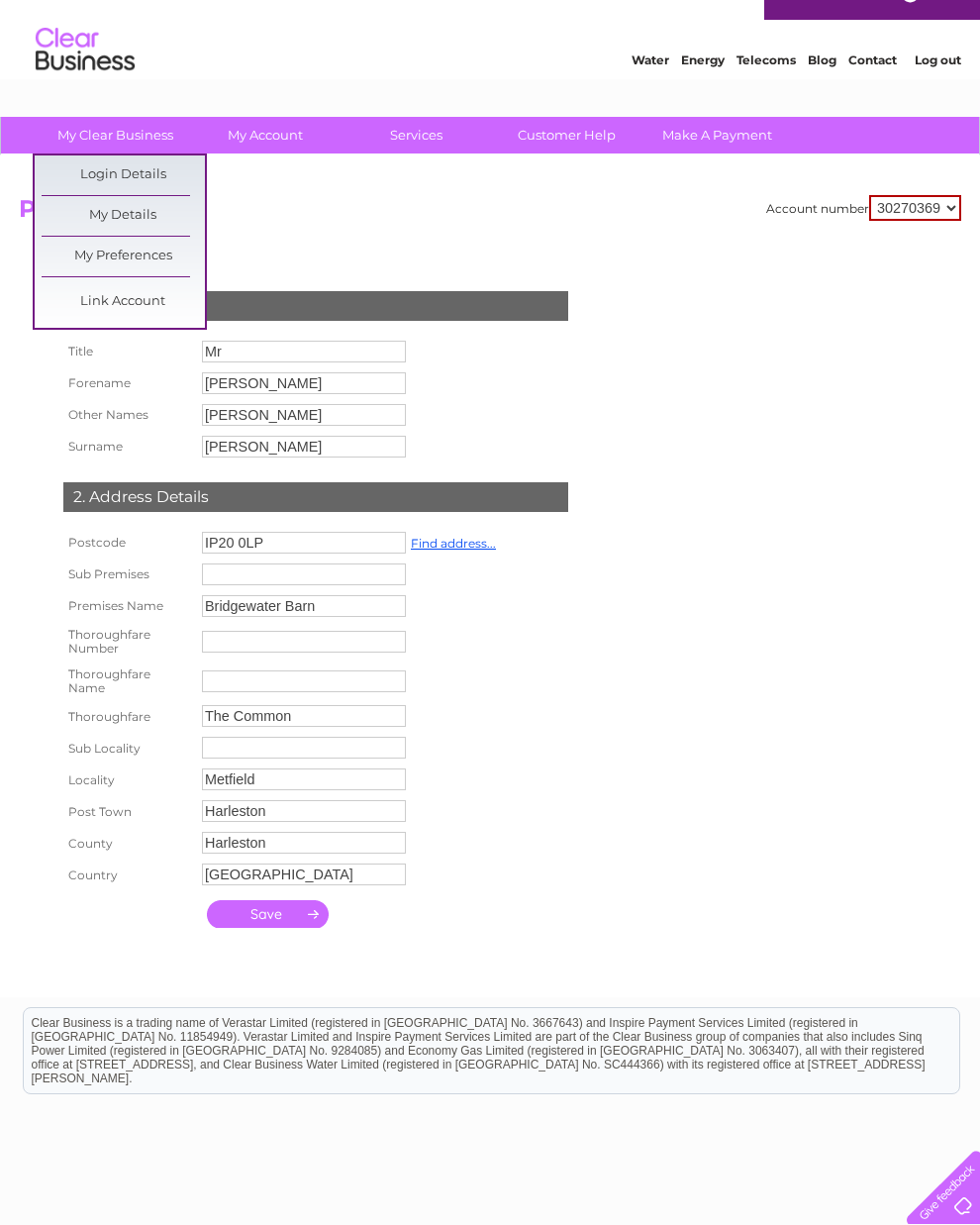 click on "My Details" at bounding box center (123, 216) 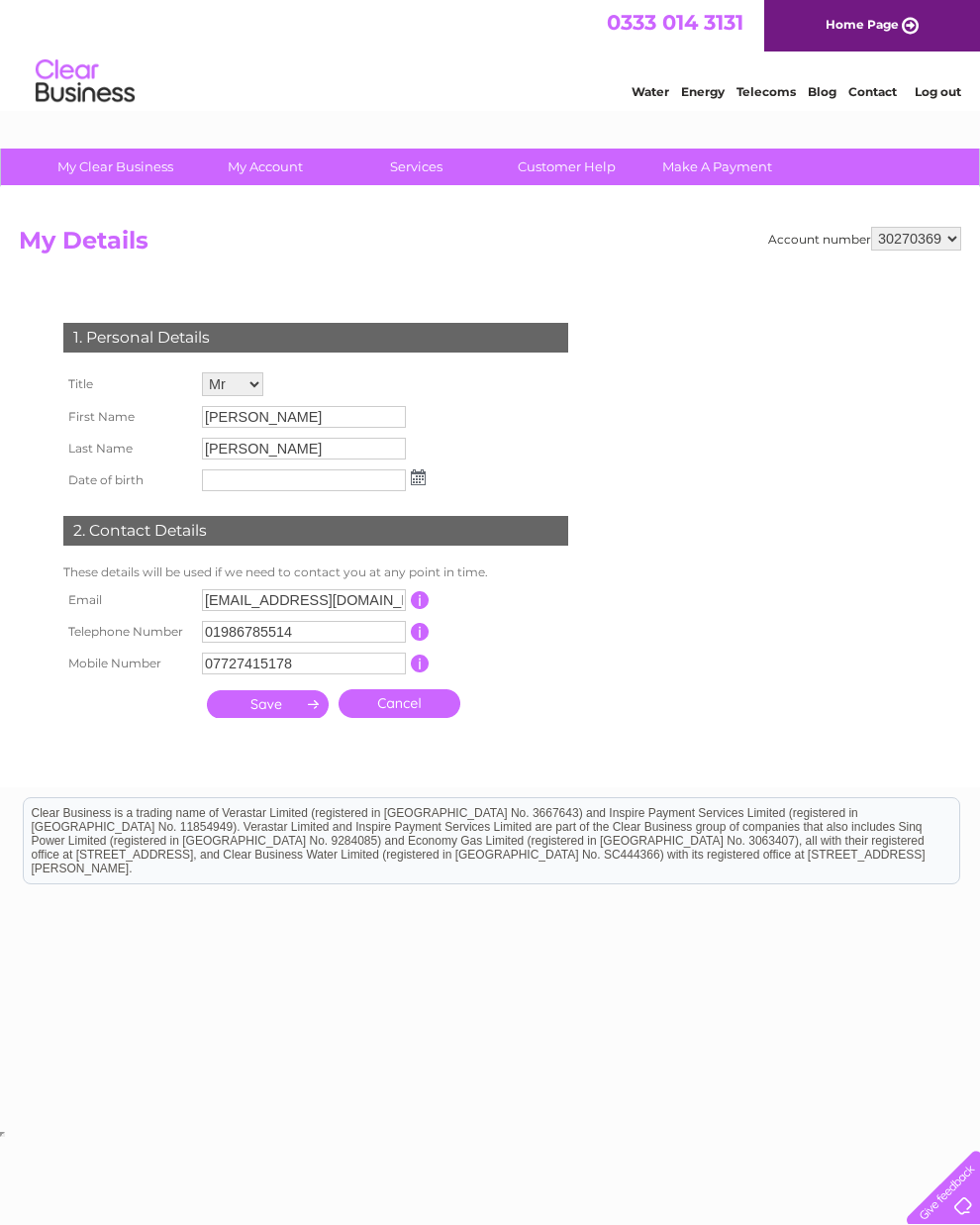 scroll, scrollTop: 0, scrollLeft: 0, axis: both 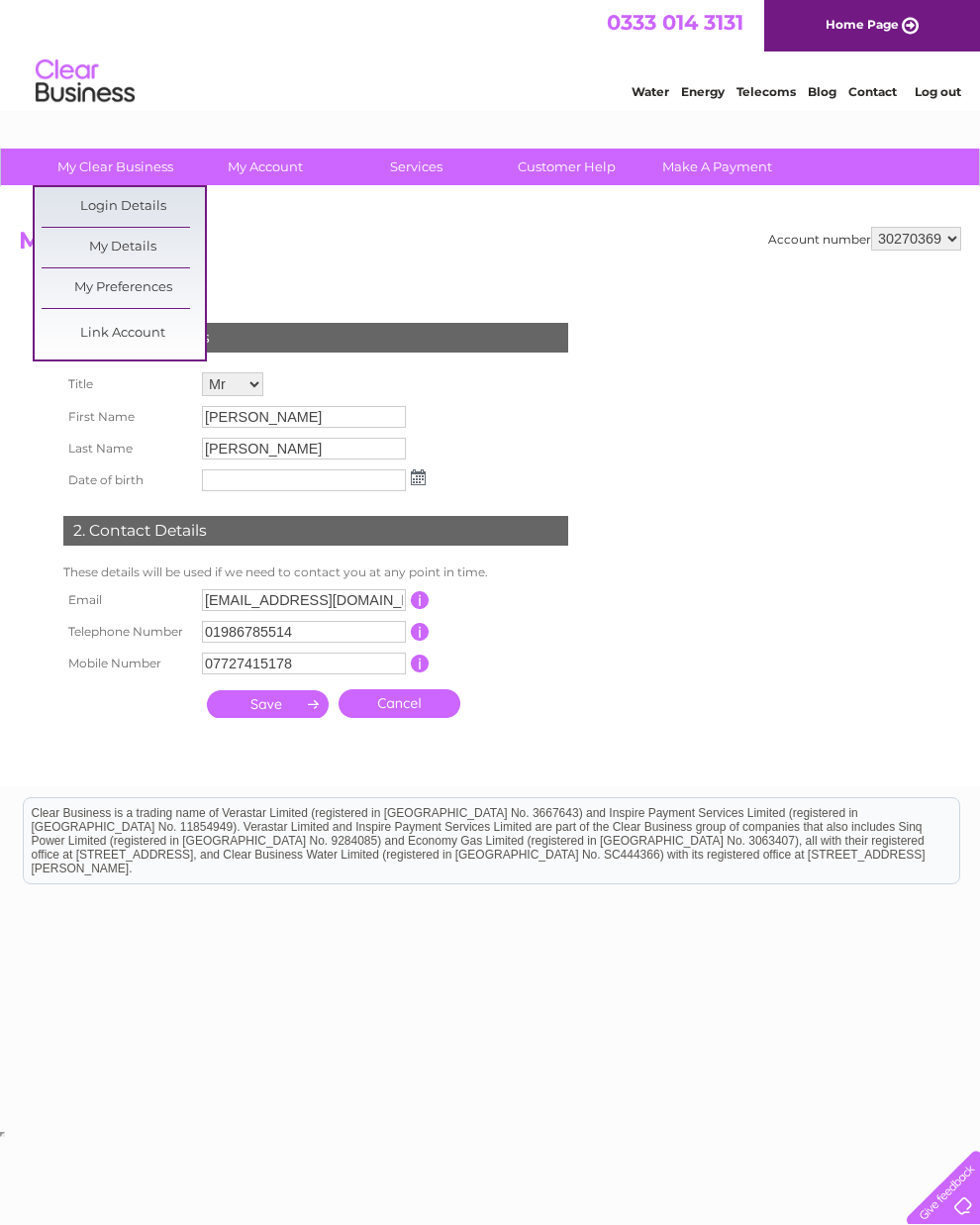 click on "Link Account" at bounding box center (123, 334) 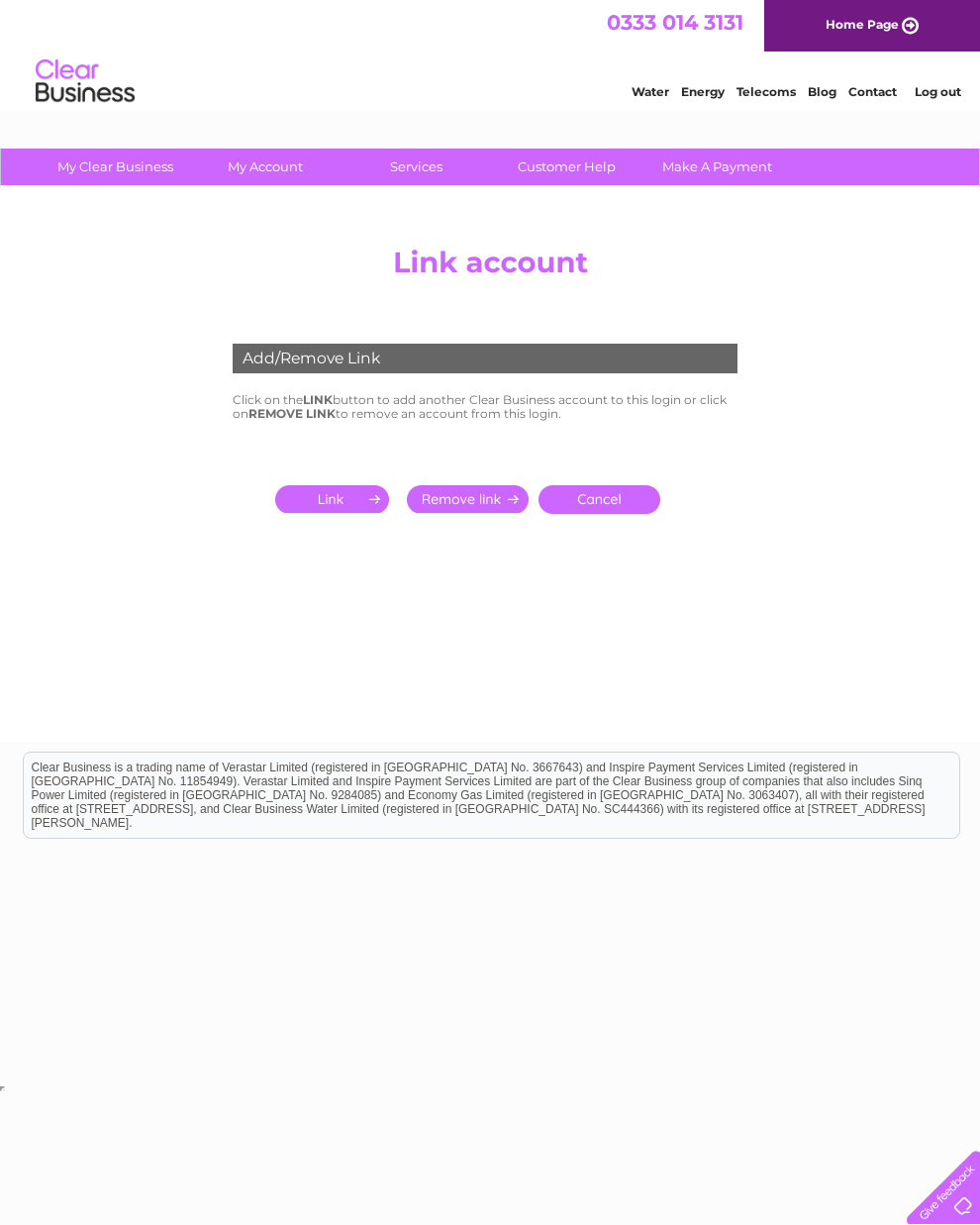 scroll, scrollTop: 0, scrollLeft: 0, axis: both 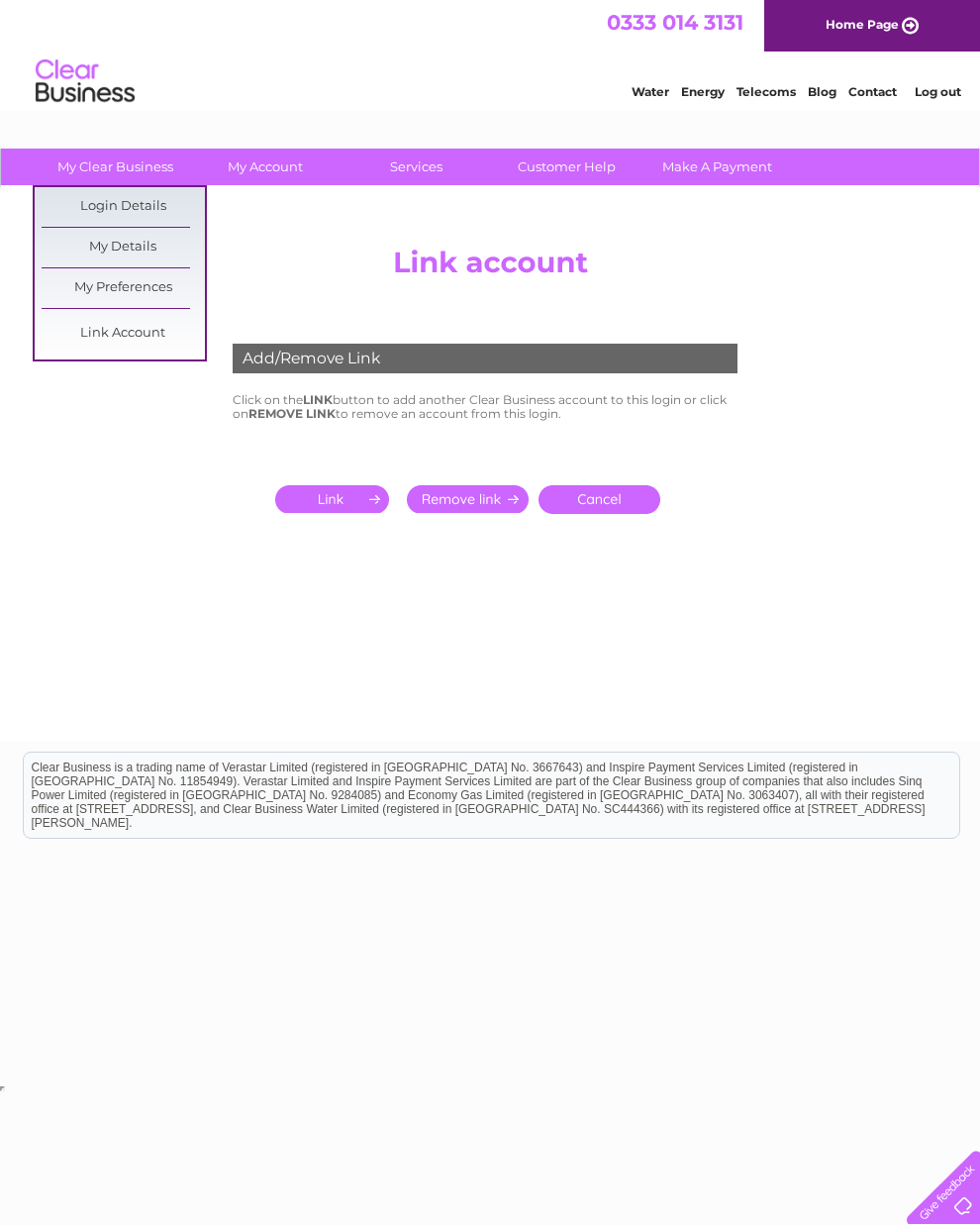 click on "My Preferences" at bounding box center [123, 288] 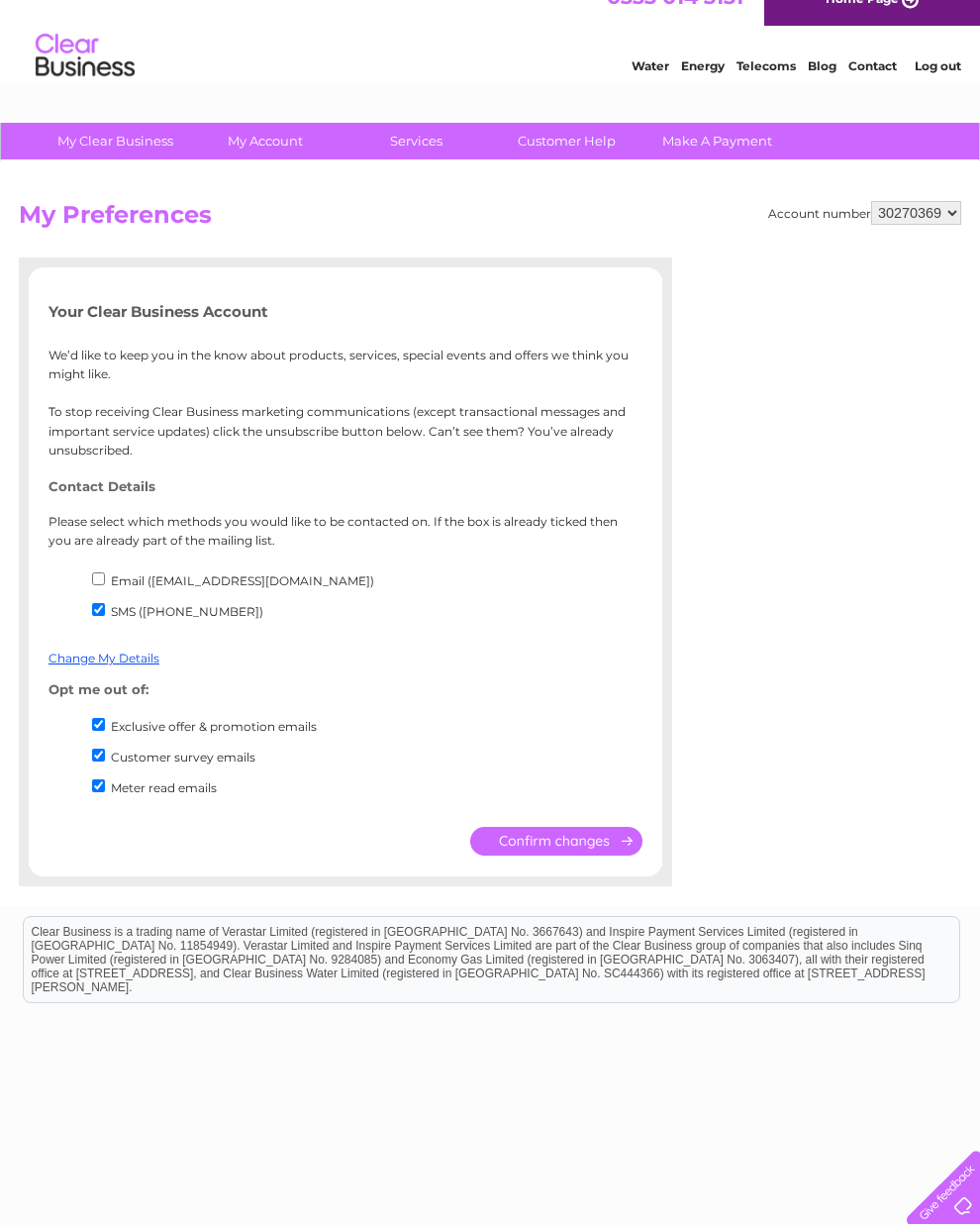 scroll, scrollTop: 27, scrollLeft: 0, axis: vertical 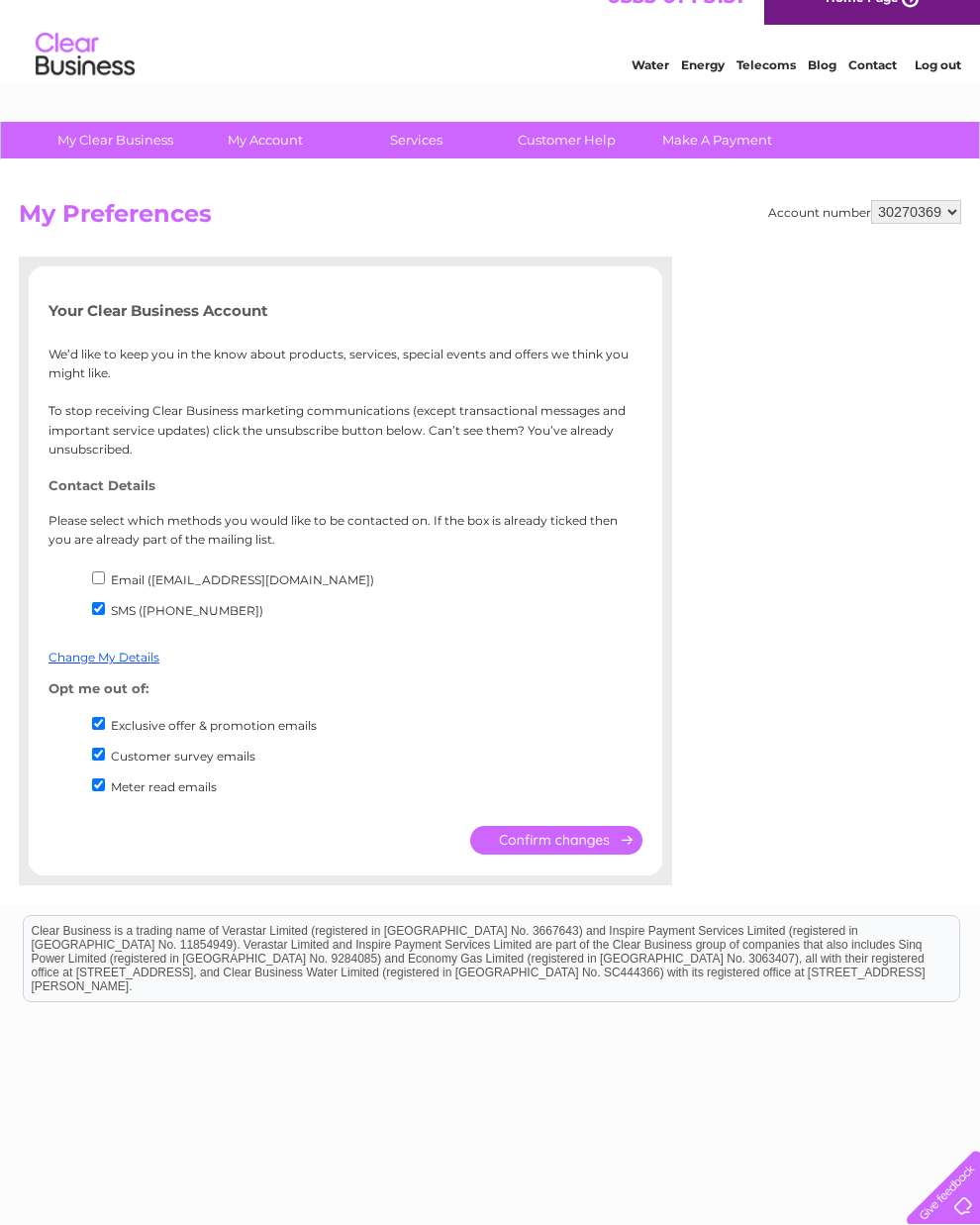 click on "Customer Help" at bounding box center (566, 140) 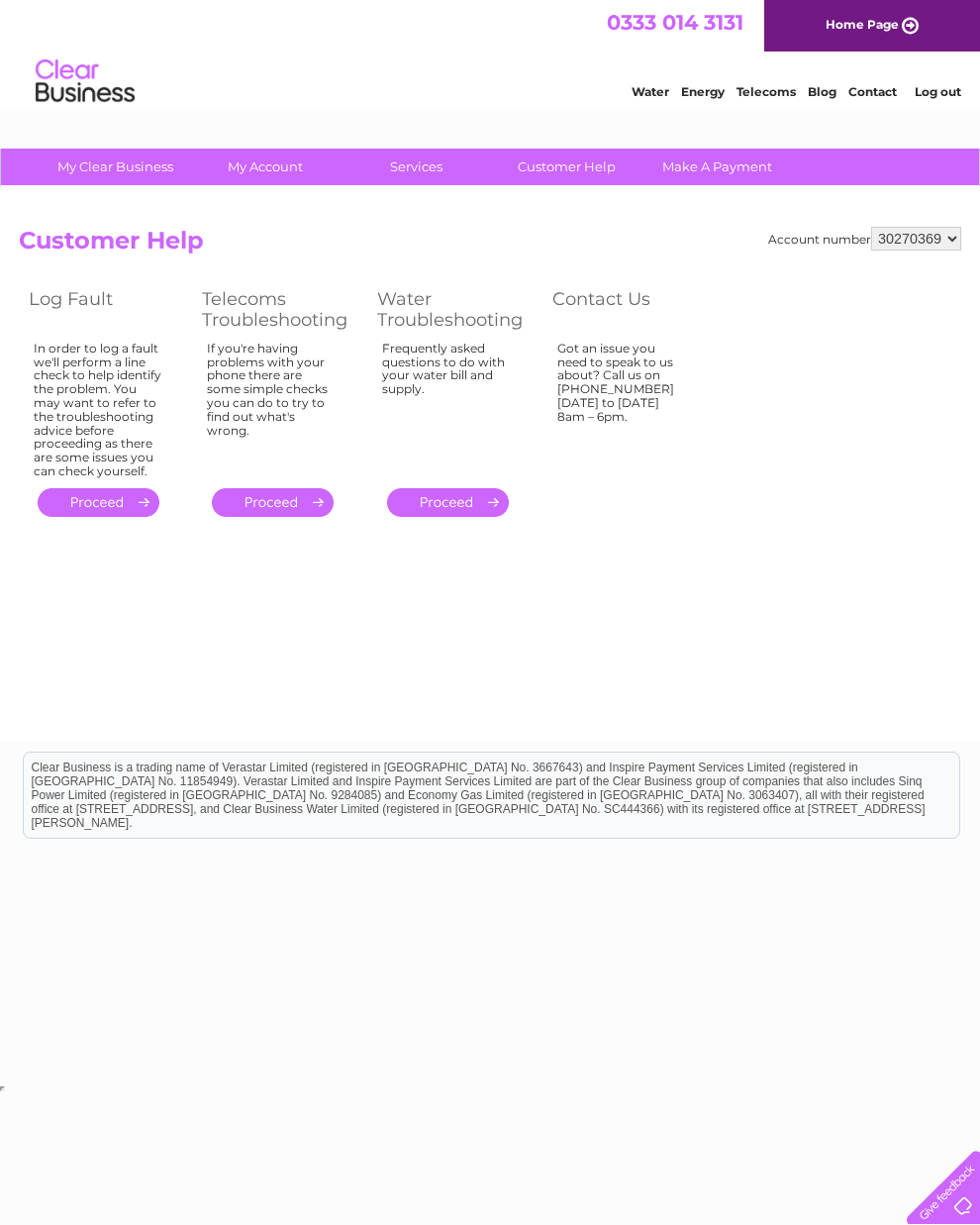 scroll, scrollTop: 0, scrollLeft: 0, axis: both 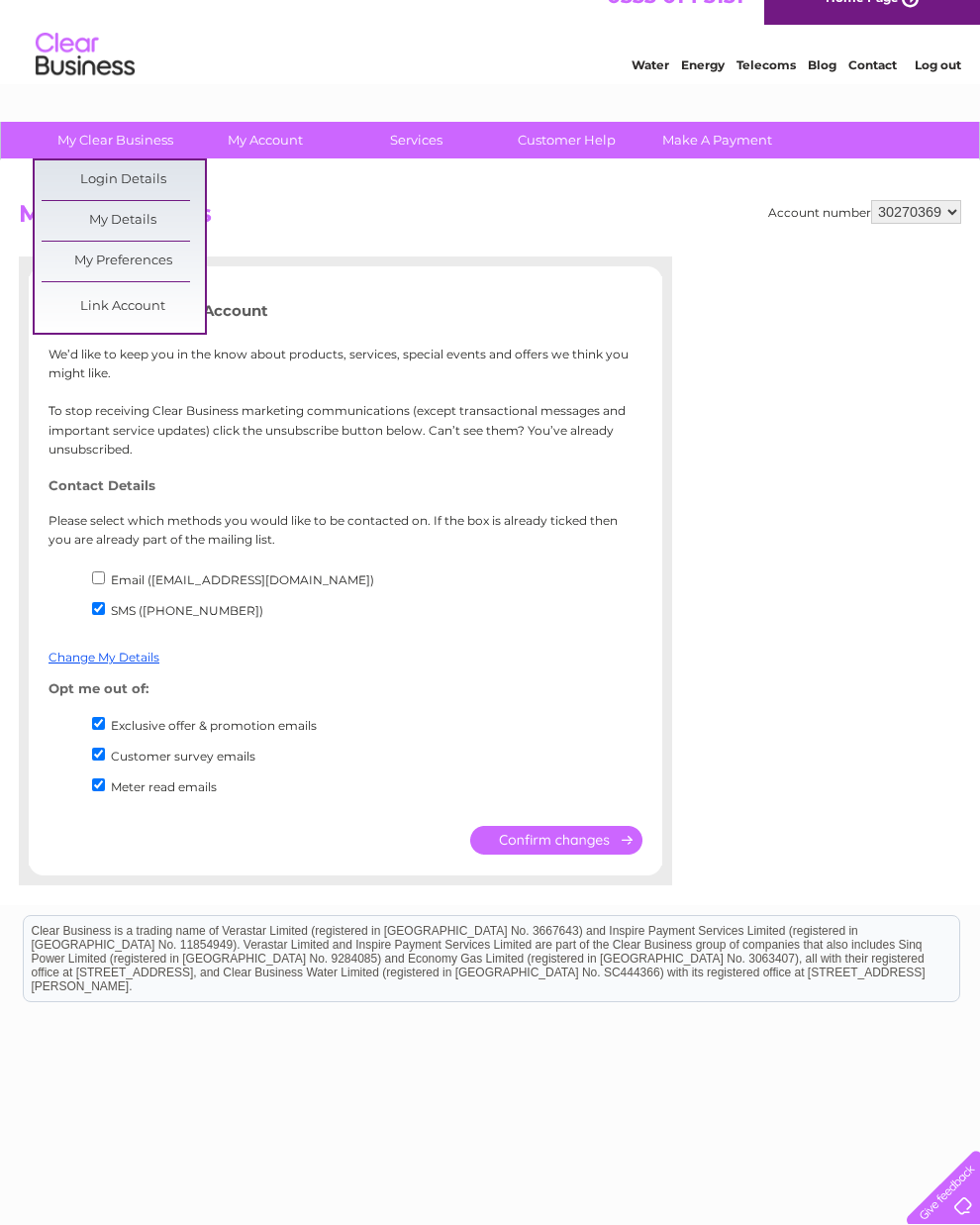 click on "Login Details" at bounding box center [123, 180] 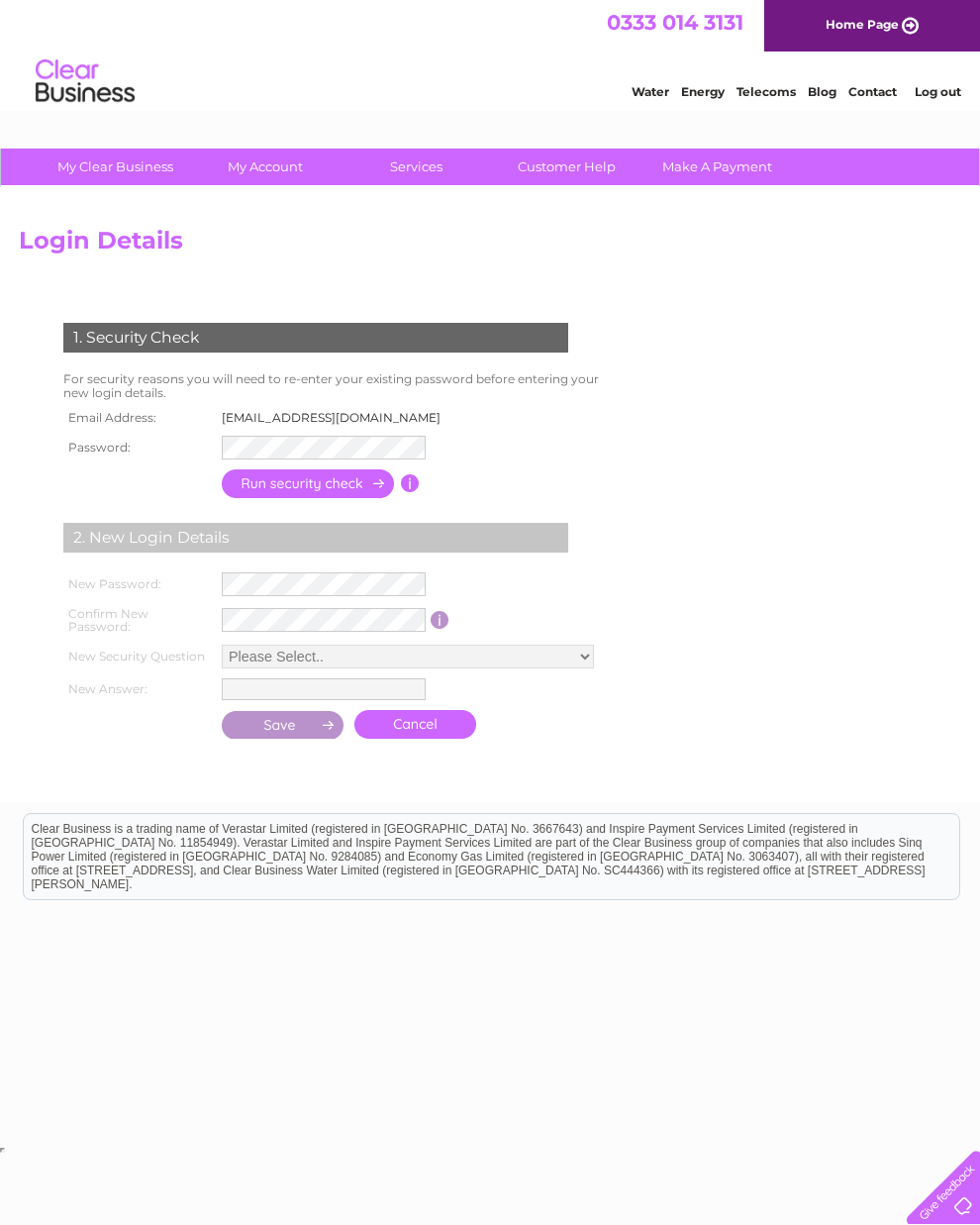 scroll, scrollTop: 0, scrollLeft: 0, axis: both 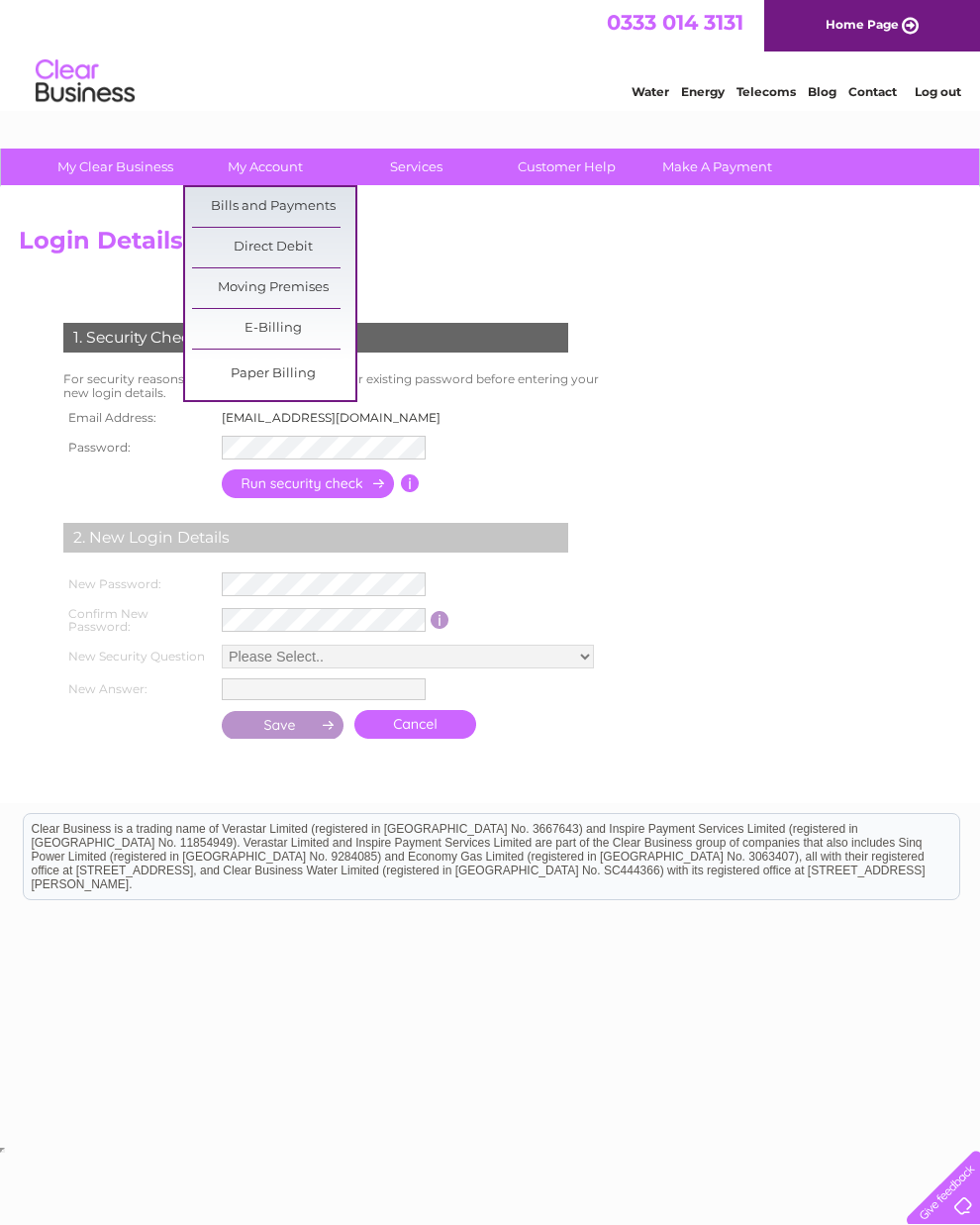 click on "Bills and Payments" at bounding box center [273, 207] 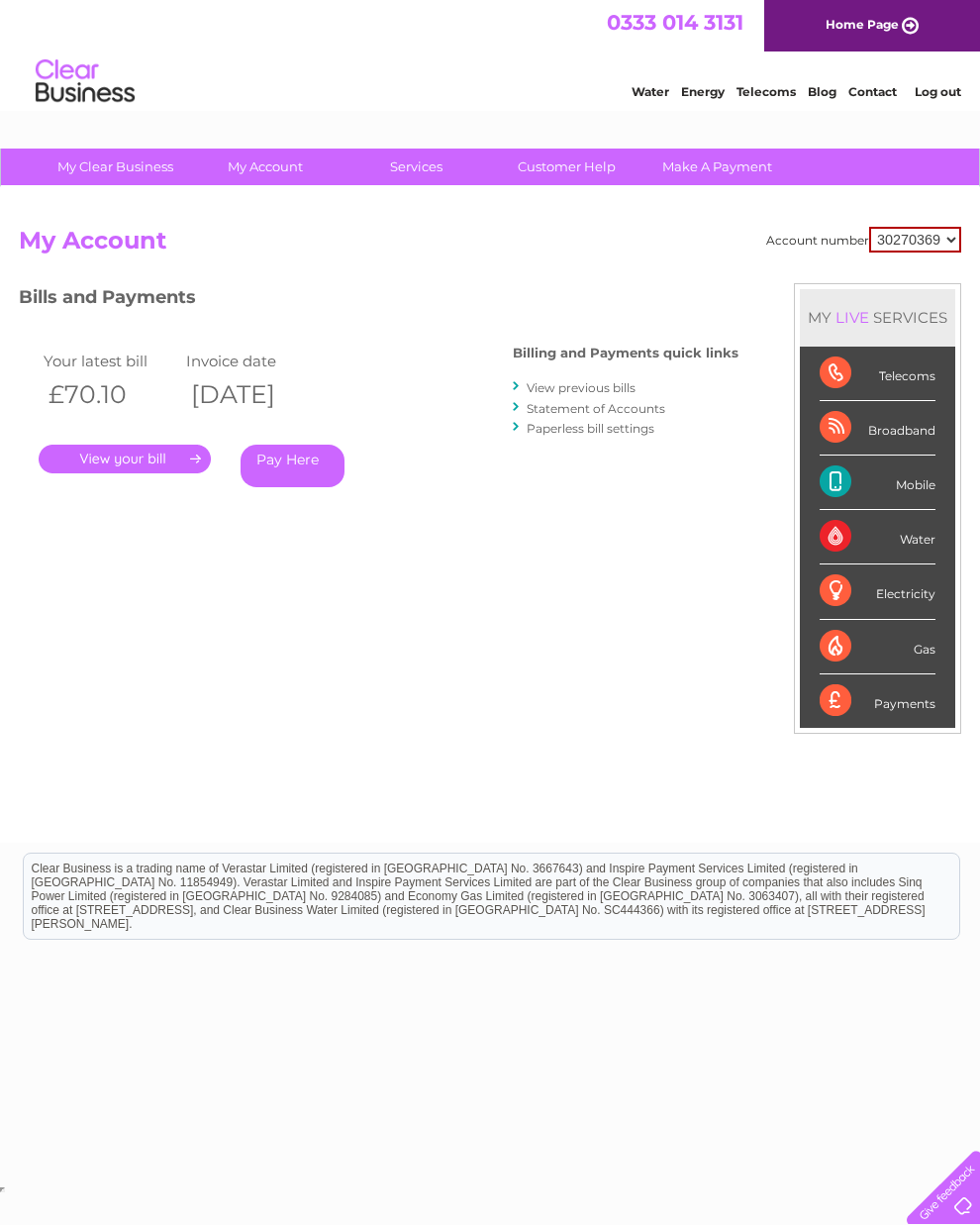 scroll, scrollTop: 0, scrollLeft: 0, axis: both 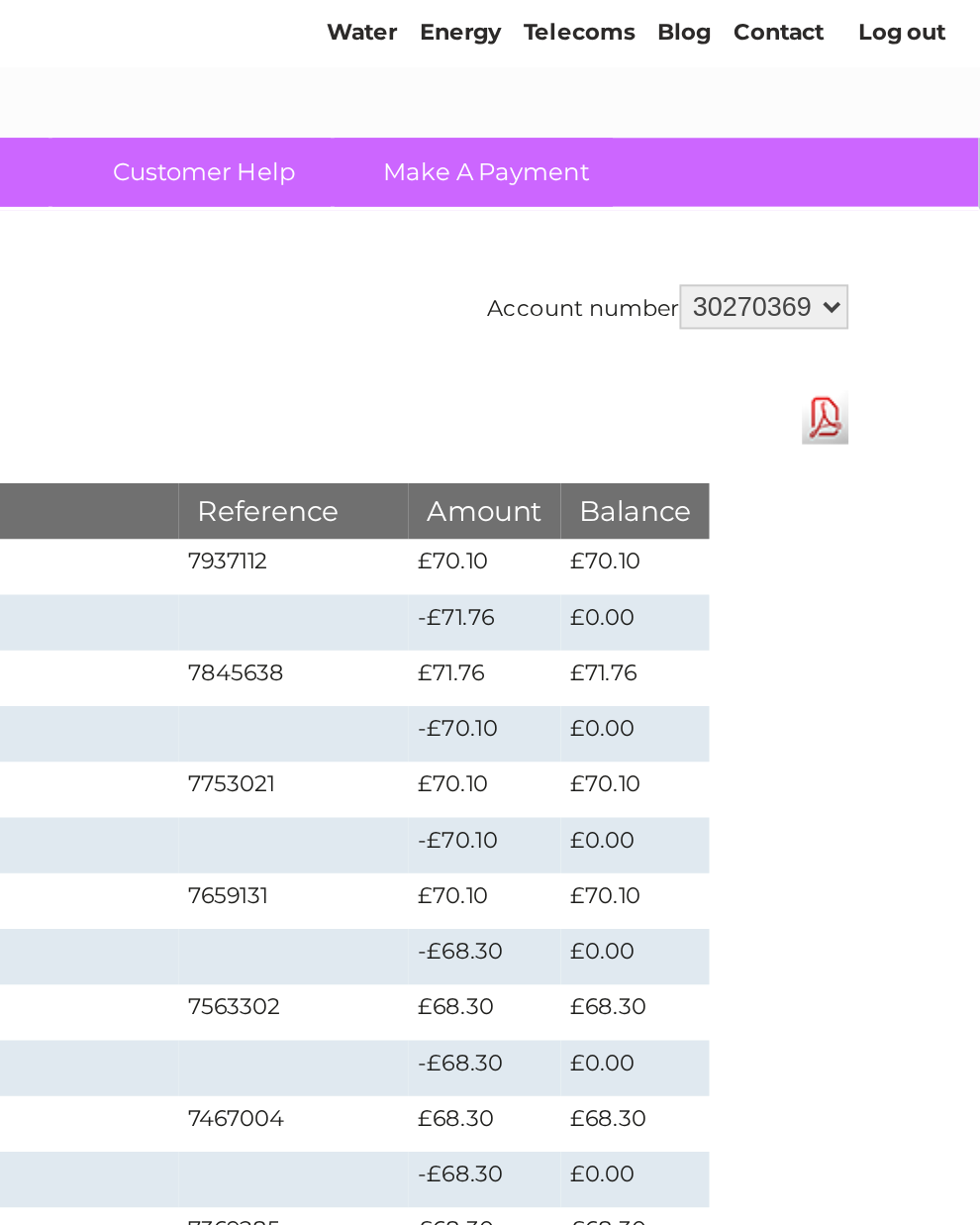 click on "30270369" at bounding box center [864, 171] 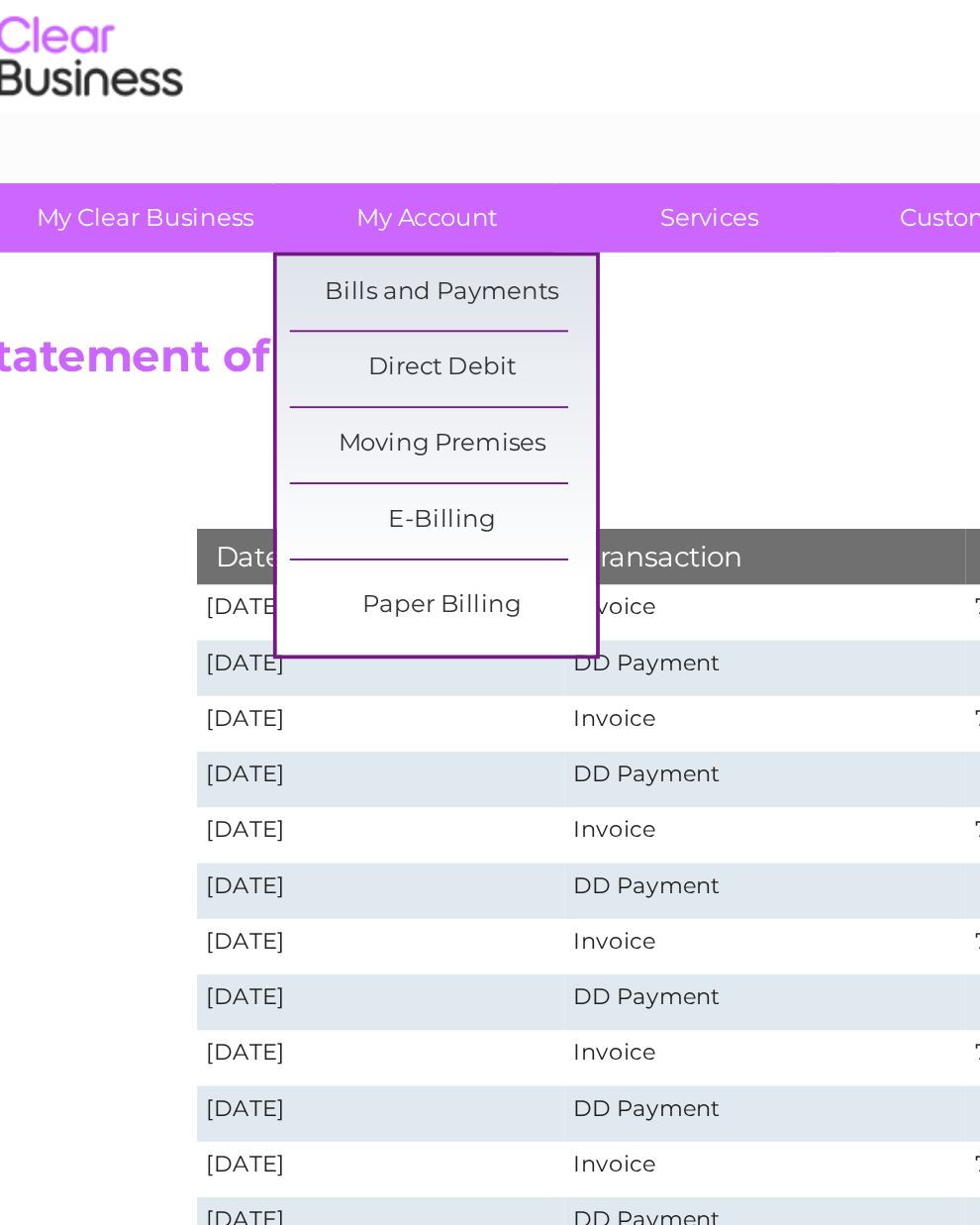click on "Bills and Payments" at bounding box center (273, 207) 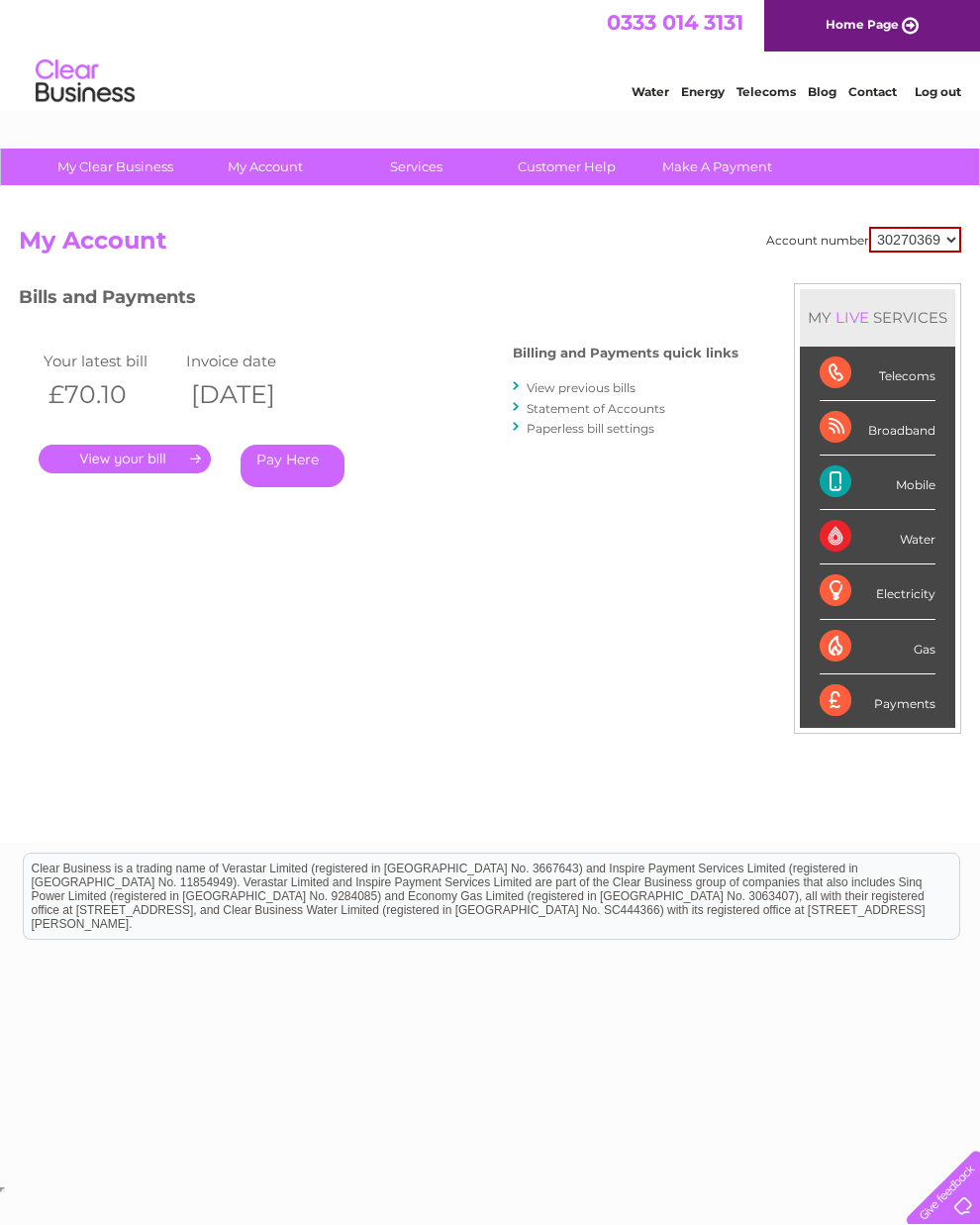 scroll, scrollTop: 0, scrollLeft: 0, axis: both 